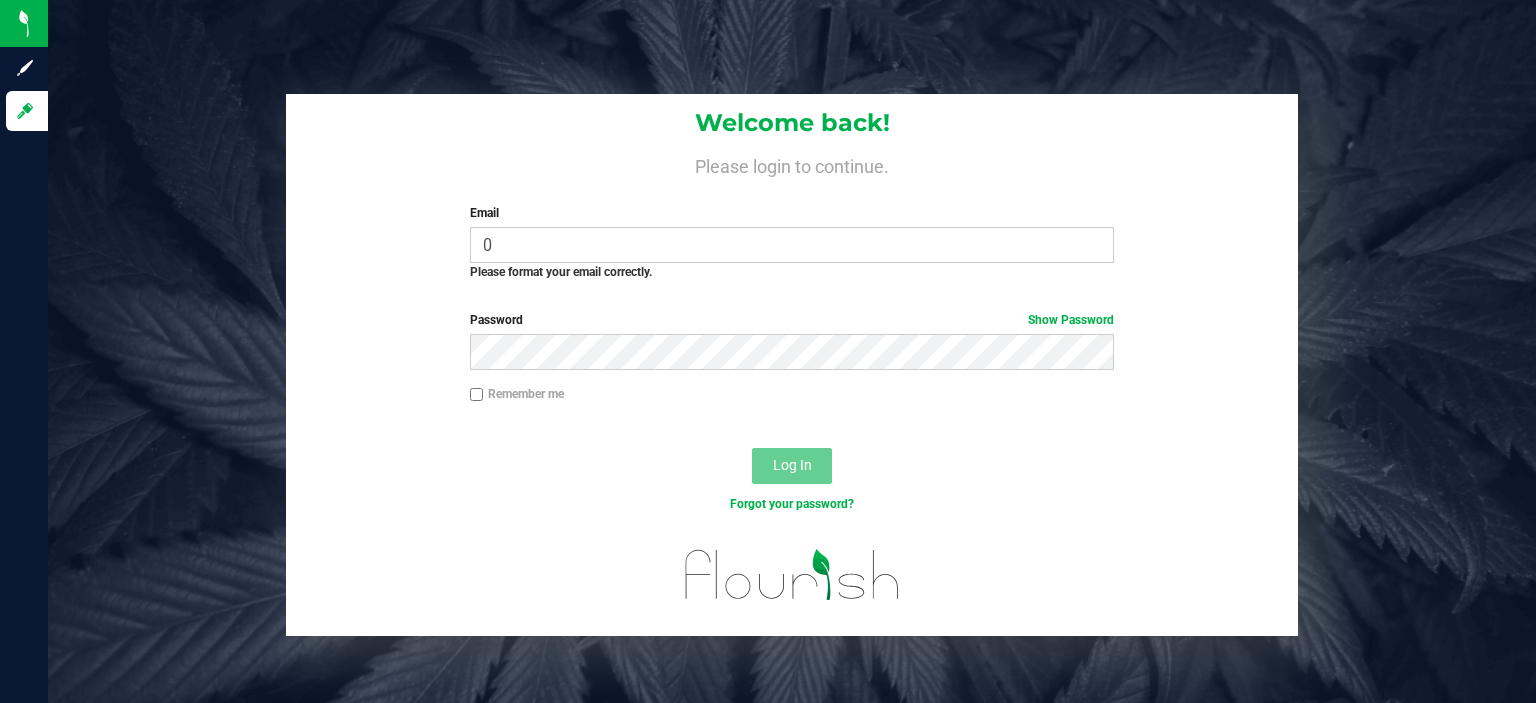 scroll, scrollTop: 0, scrollLeft: 0, axis: both 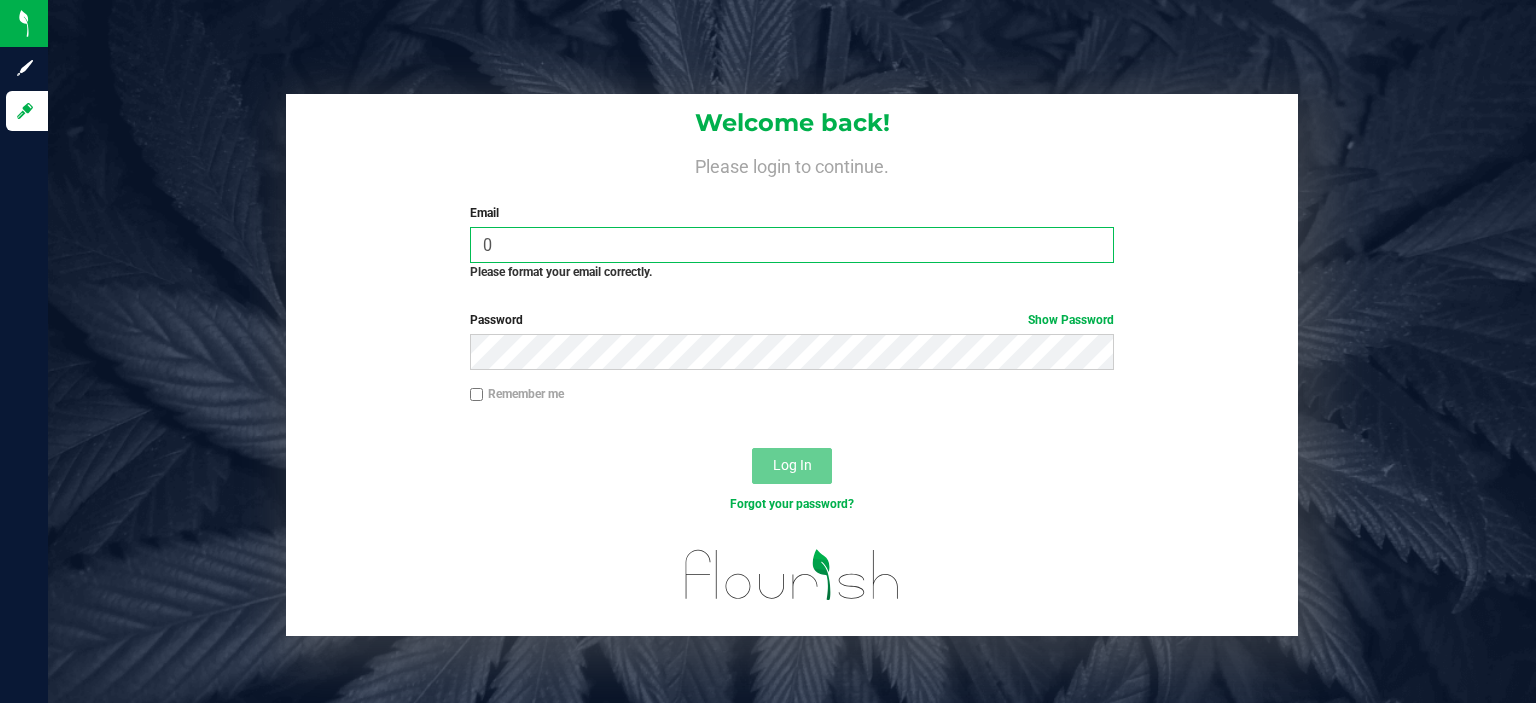 drag, startPoint x: 468, startPoint y: 243, endPoint x: 452, endPoint y: 244, distance: 16.03122 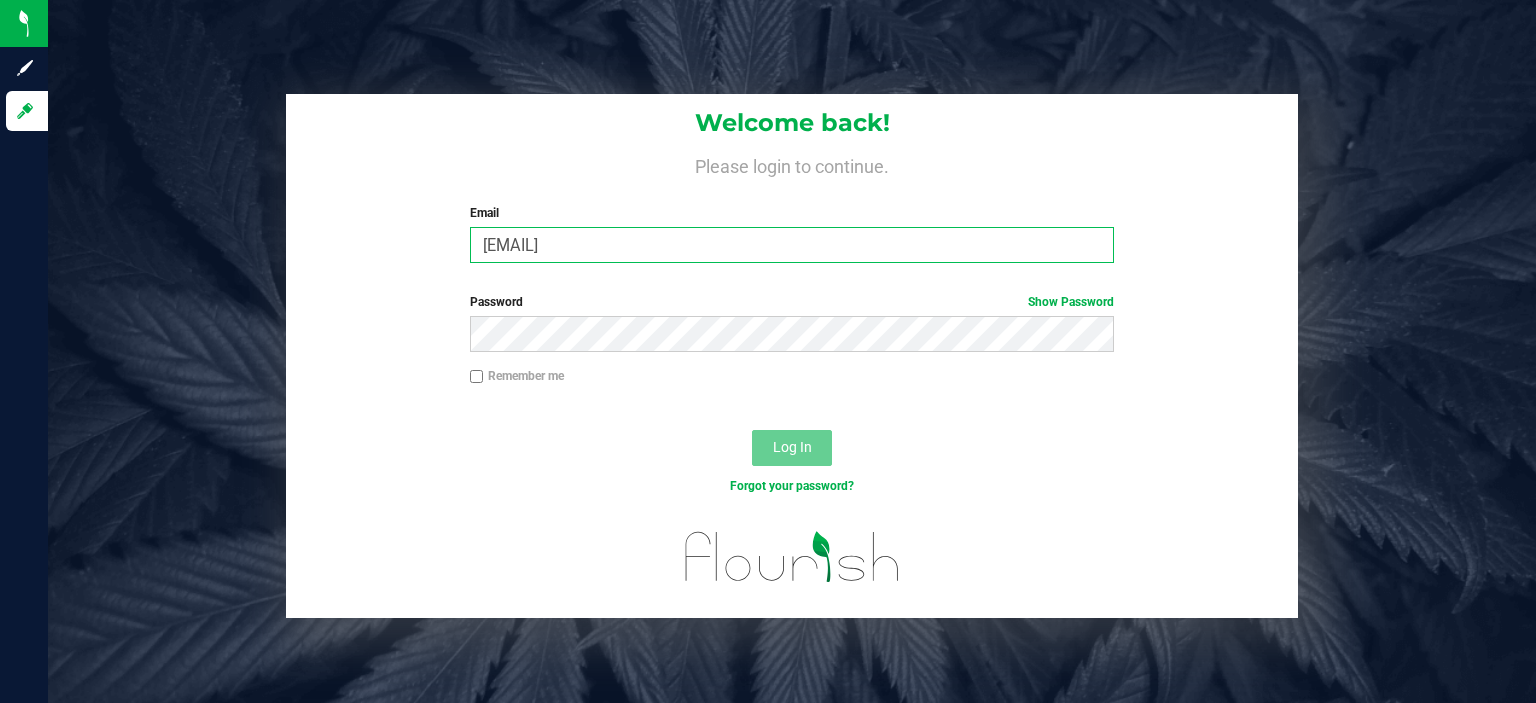 type on "[USERNAME]@[DOMAIN]" 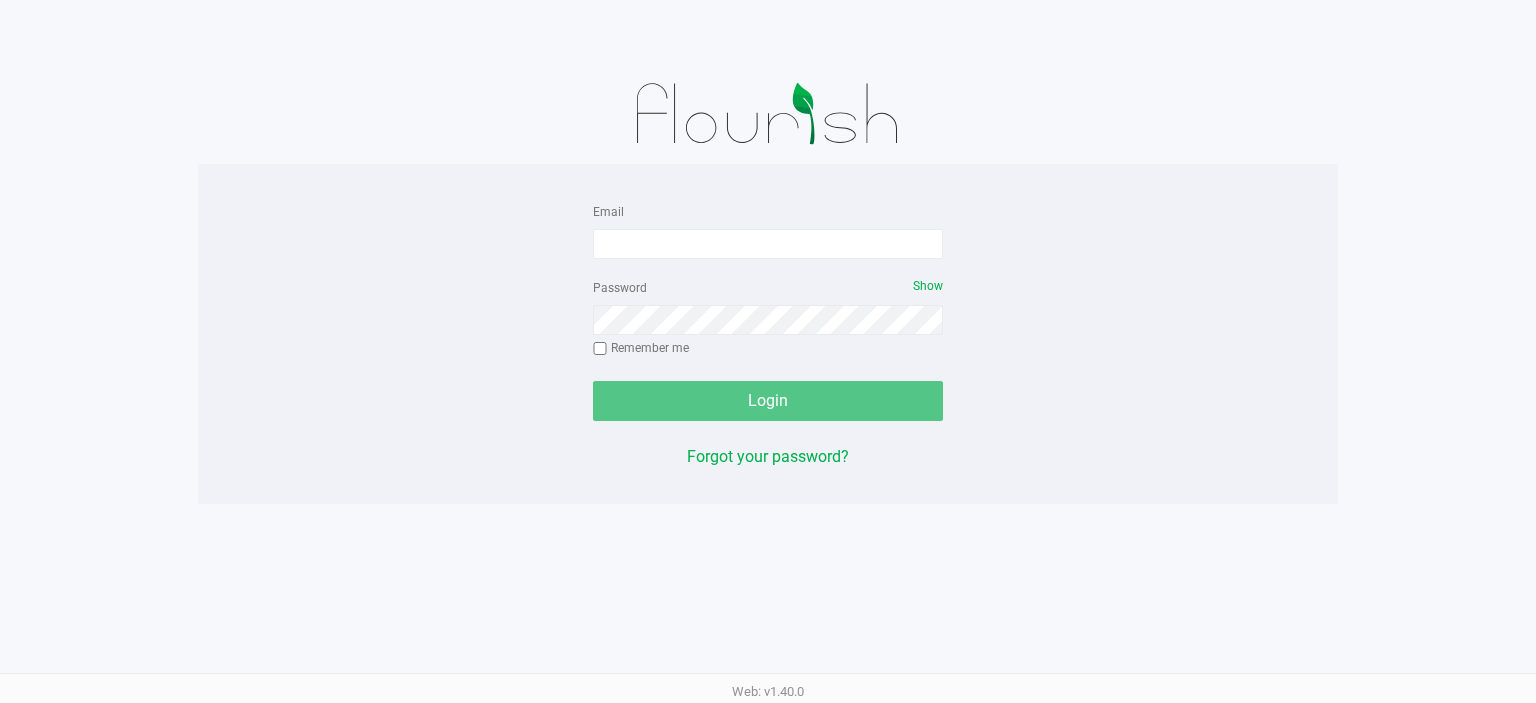 scroll, scrollTop: 0, scrollLeft: 0, axis: both 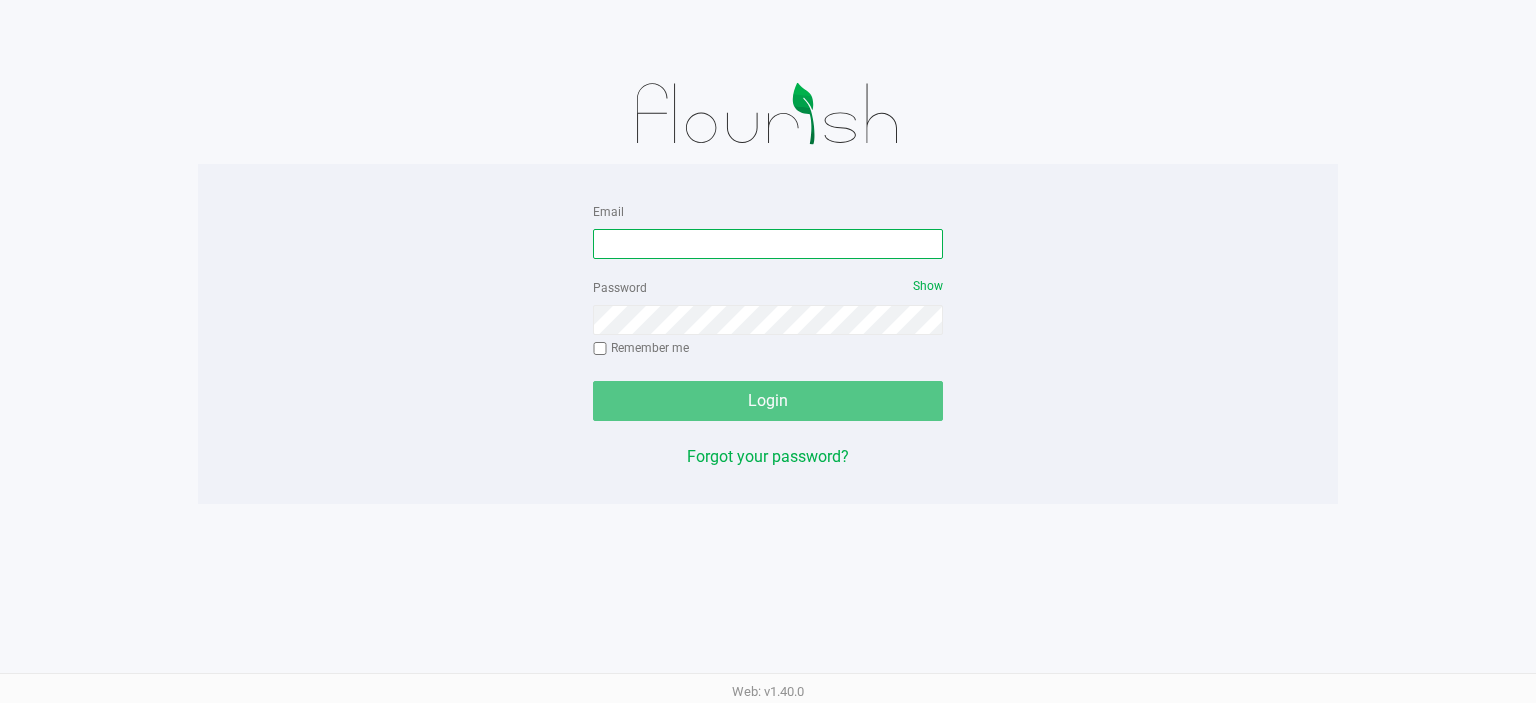 click on "Email" at bounding box center [768, 244] 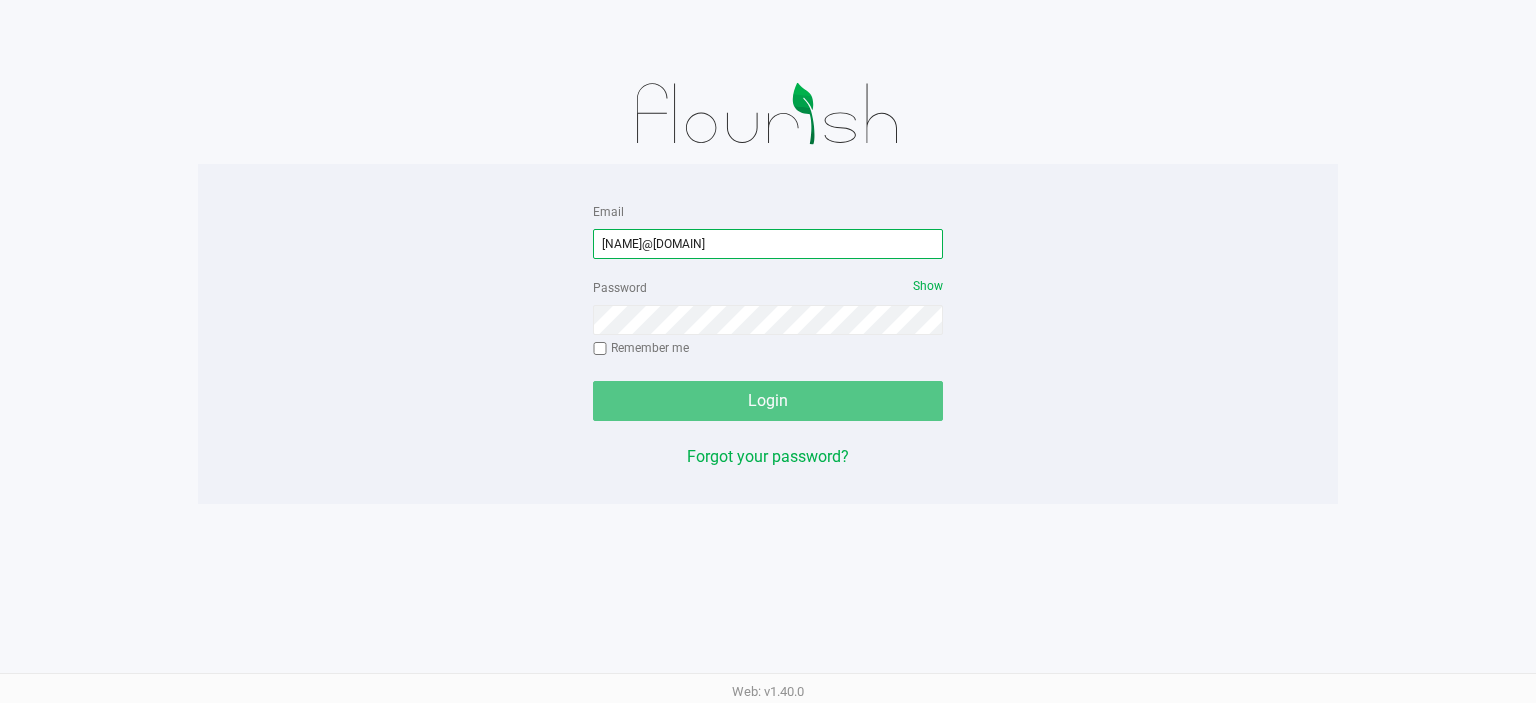 type on "[NAME]@[DOMAIN]" 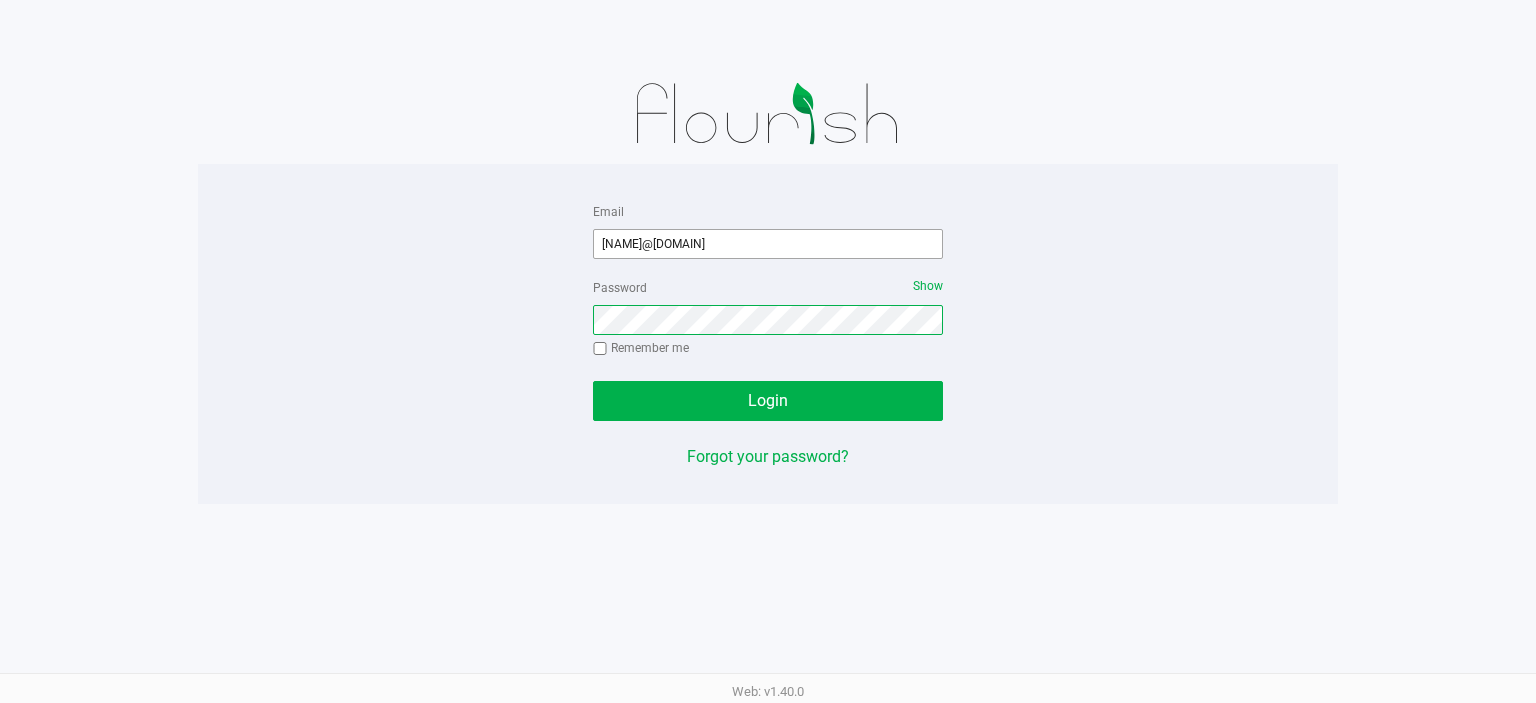 click on "Login" 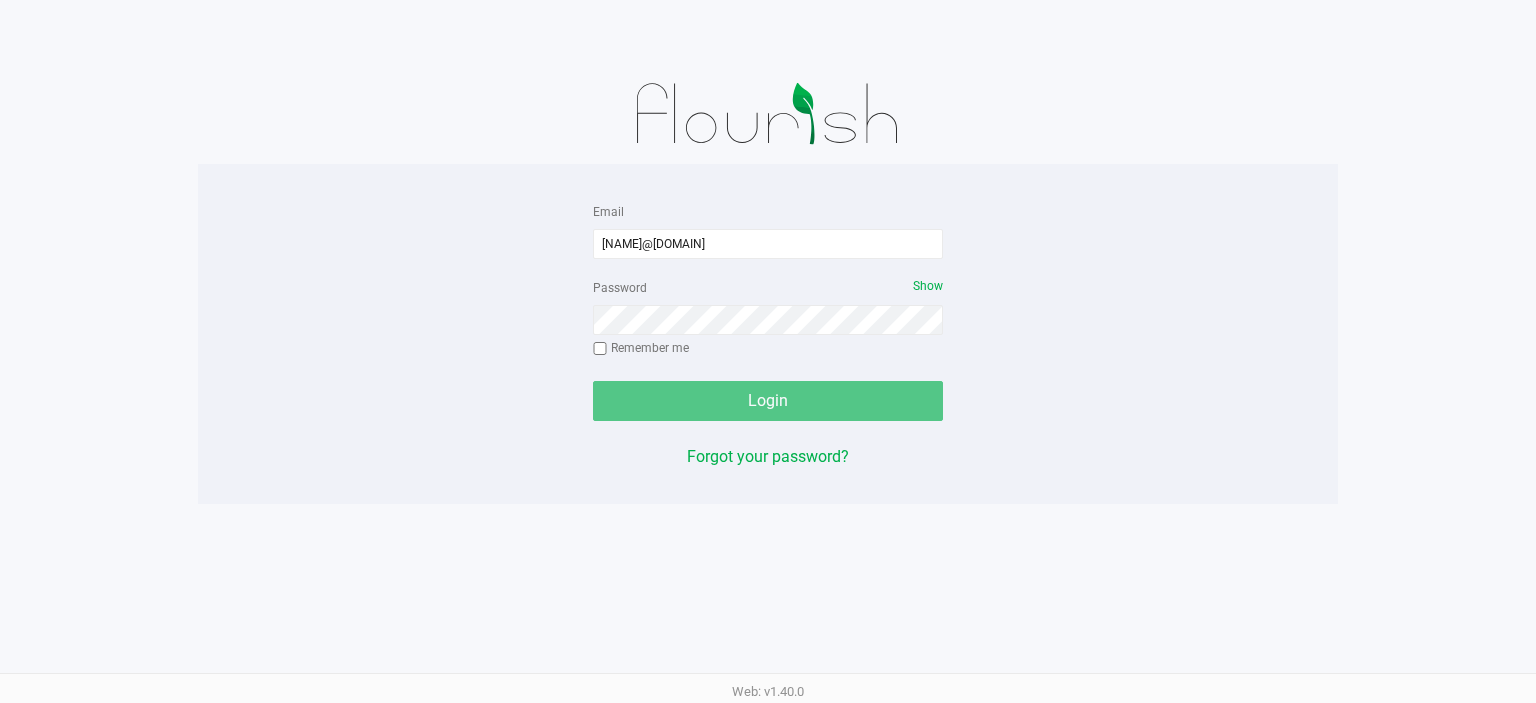 drag, startPoint x: 785, startPoint y: 220, endPoint x: 989, endPoint y: 282, distance: 213.2135 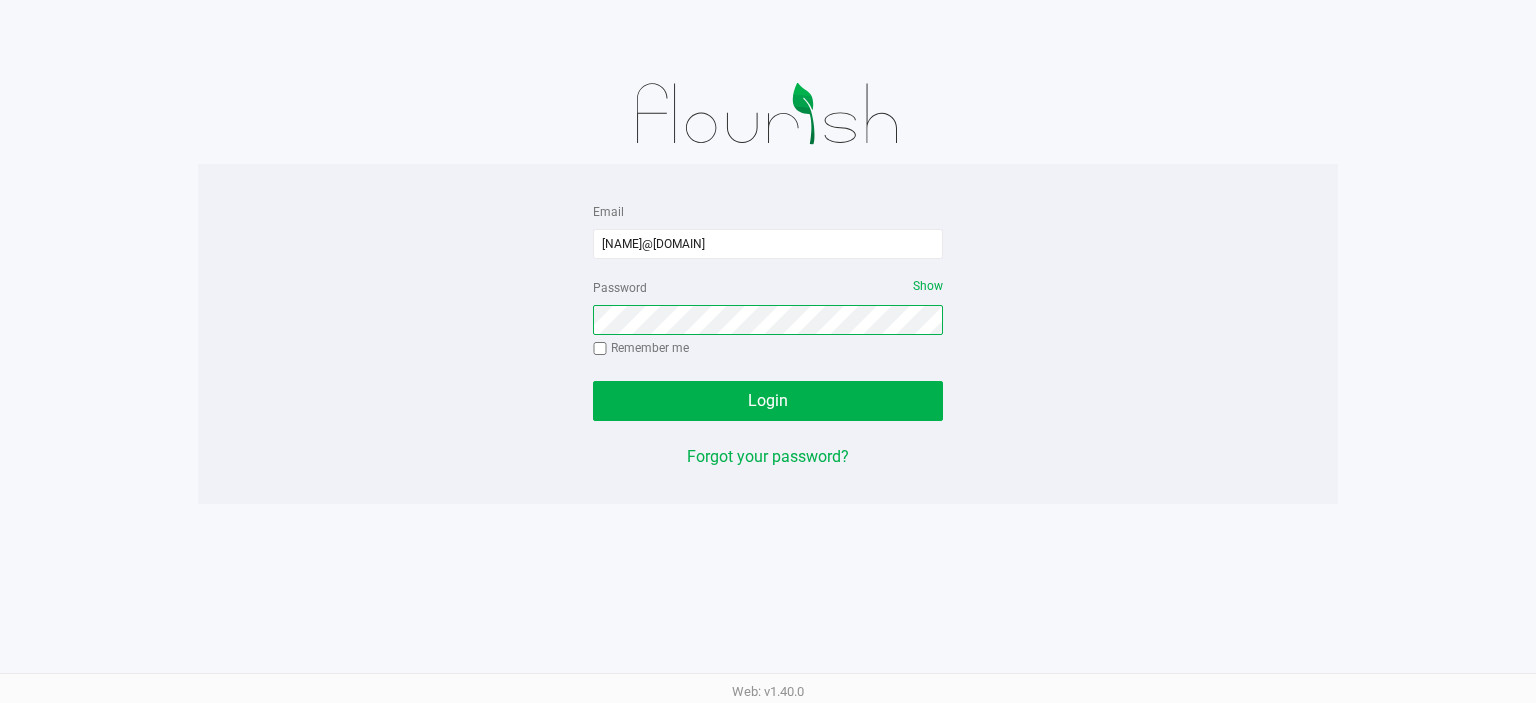 click on "Login" 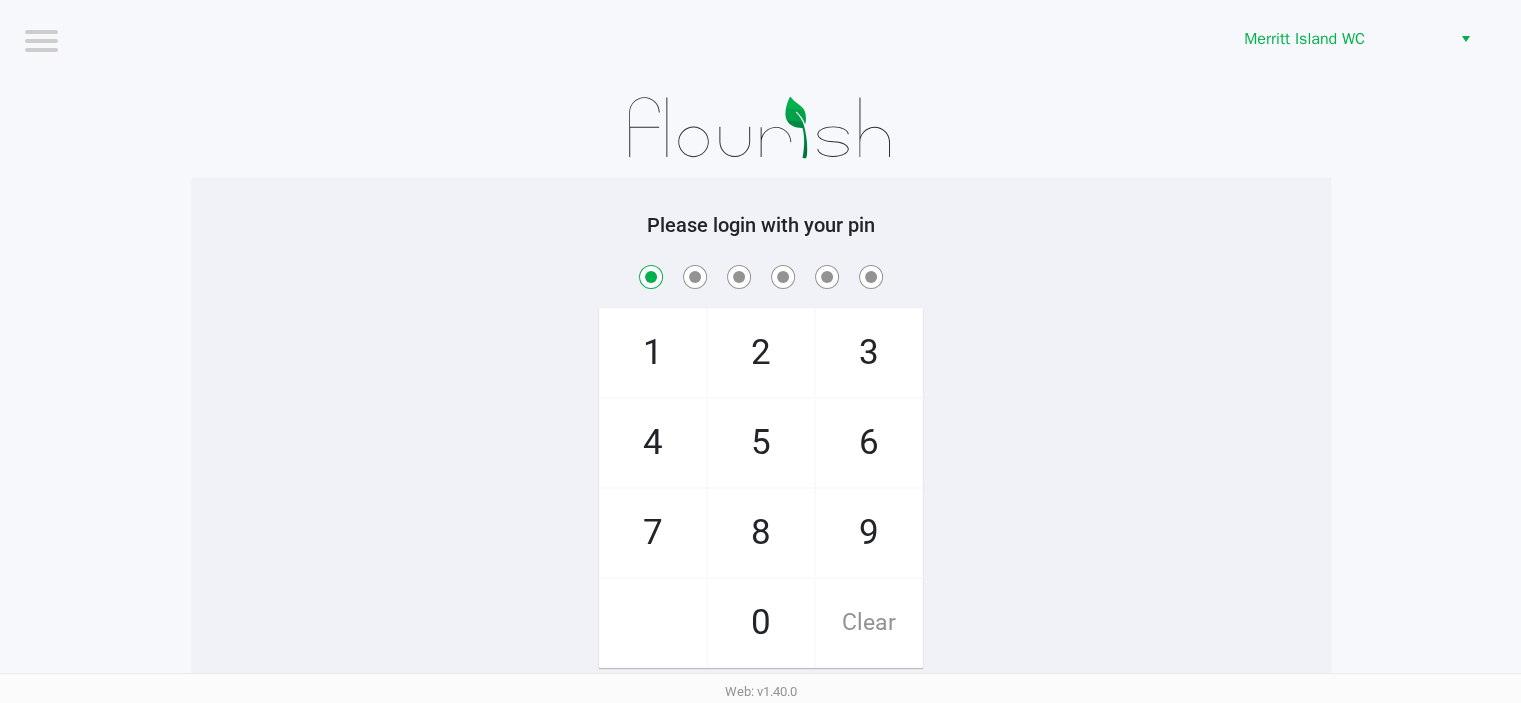 checkbox on "true" 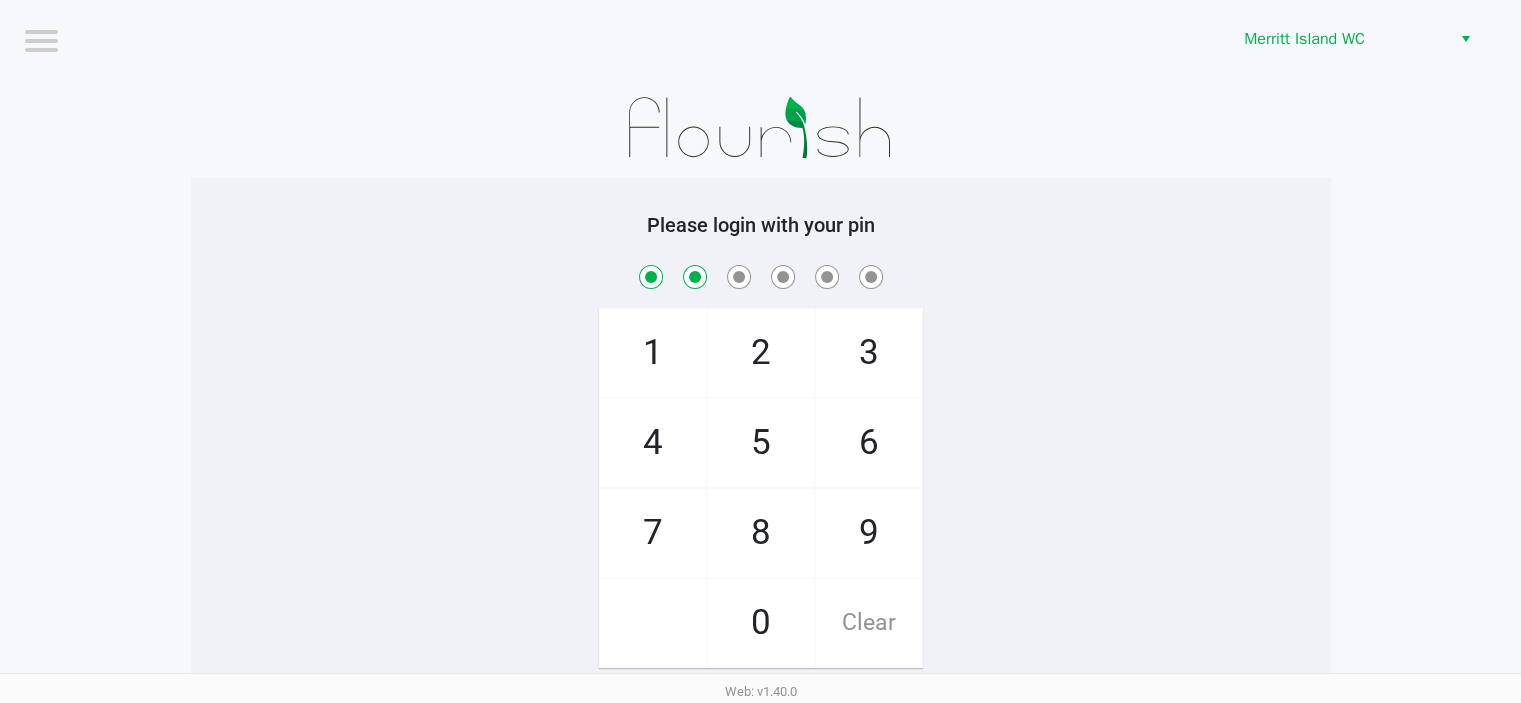checkbox on "true" 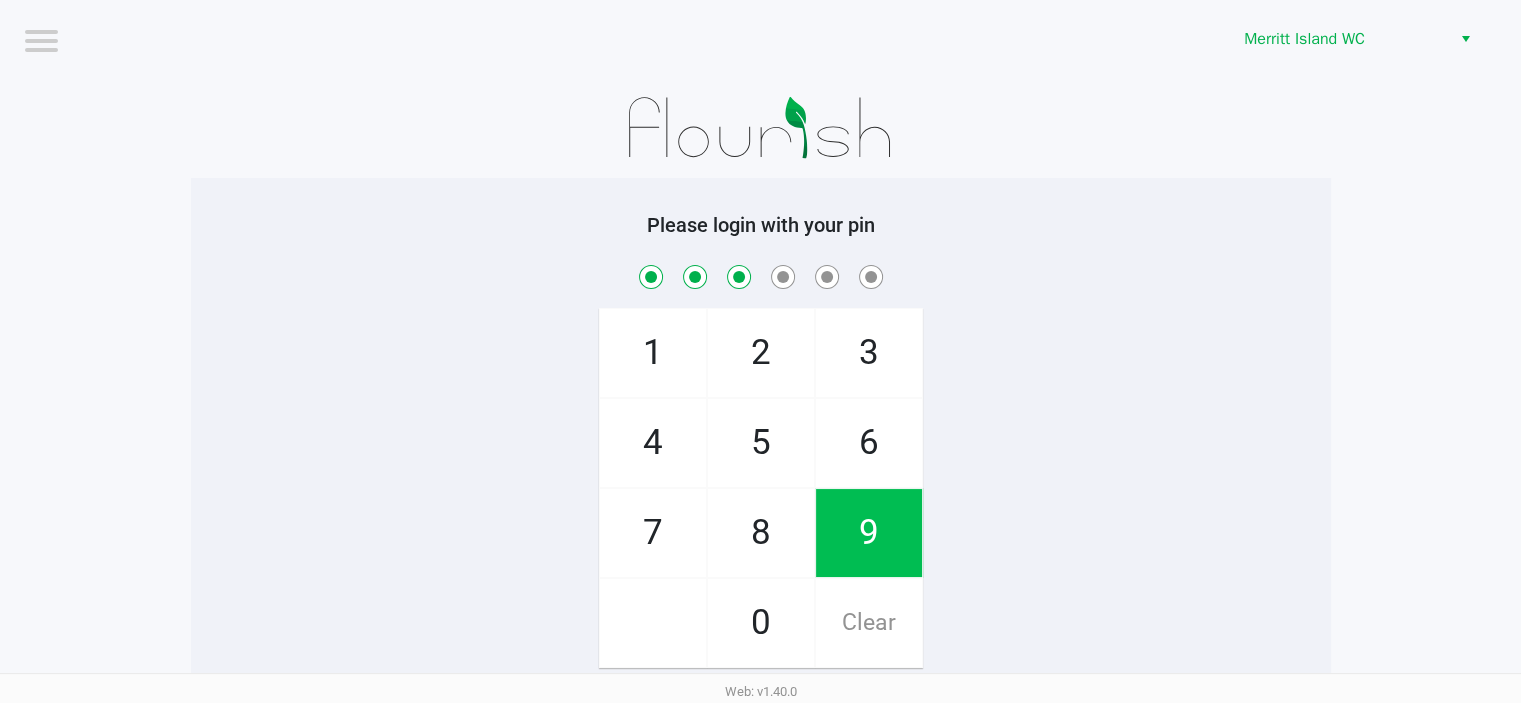 checkbox on "true" 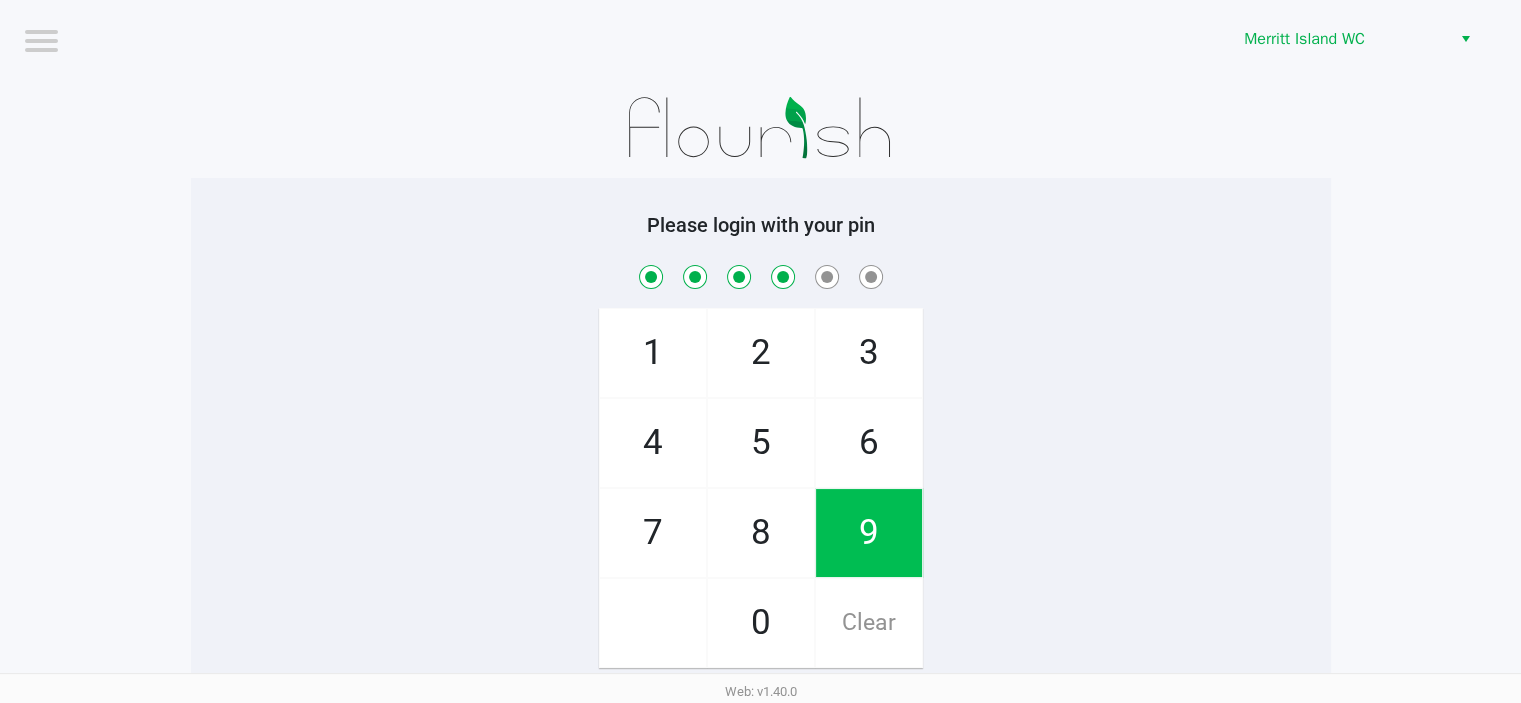 checkbox on "true" 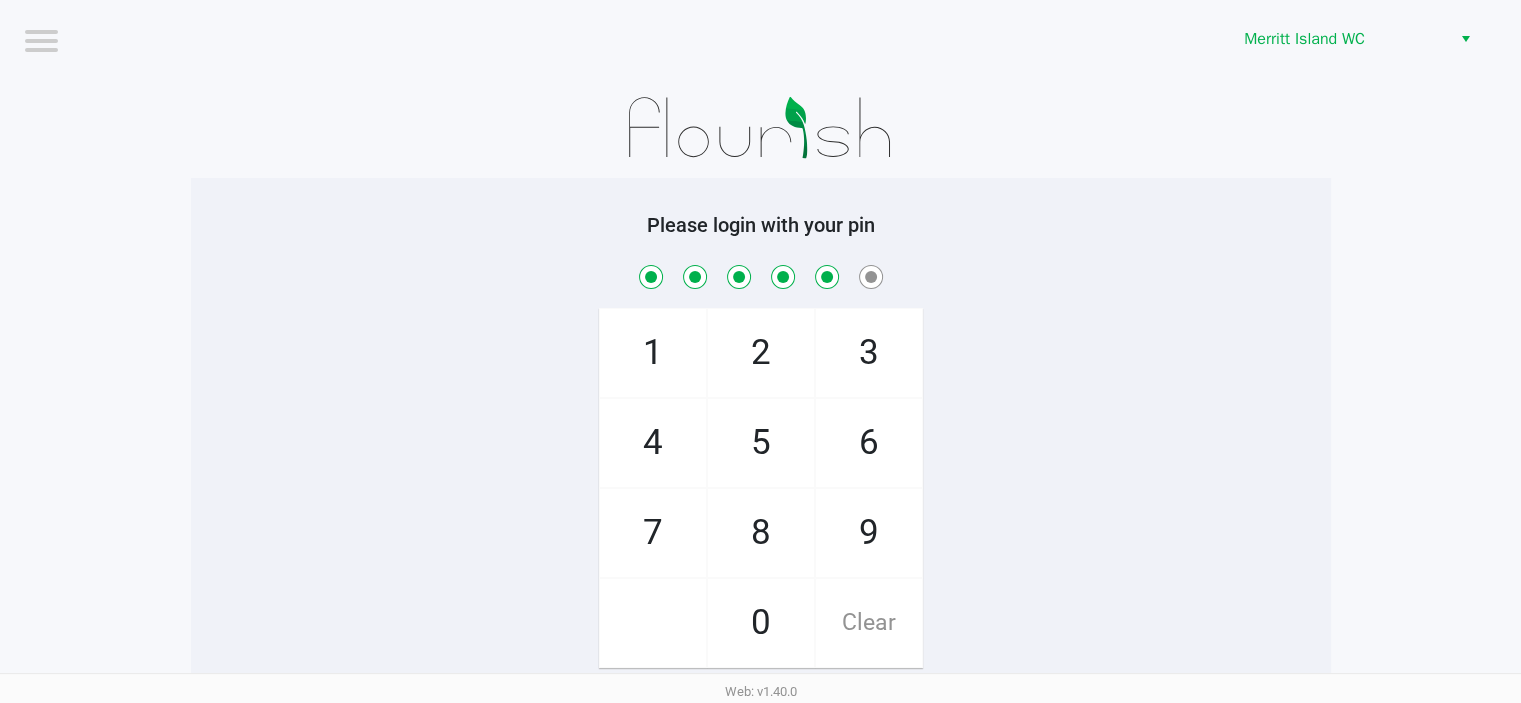 checkbox on "true" 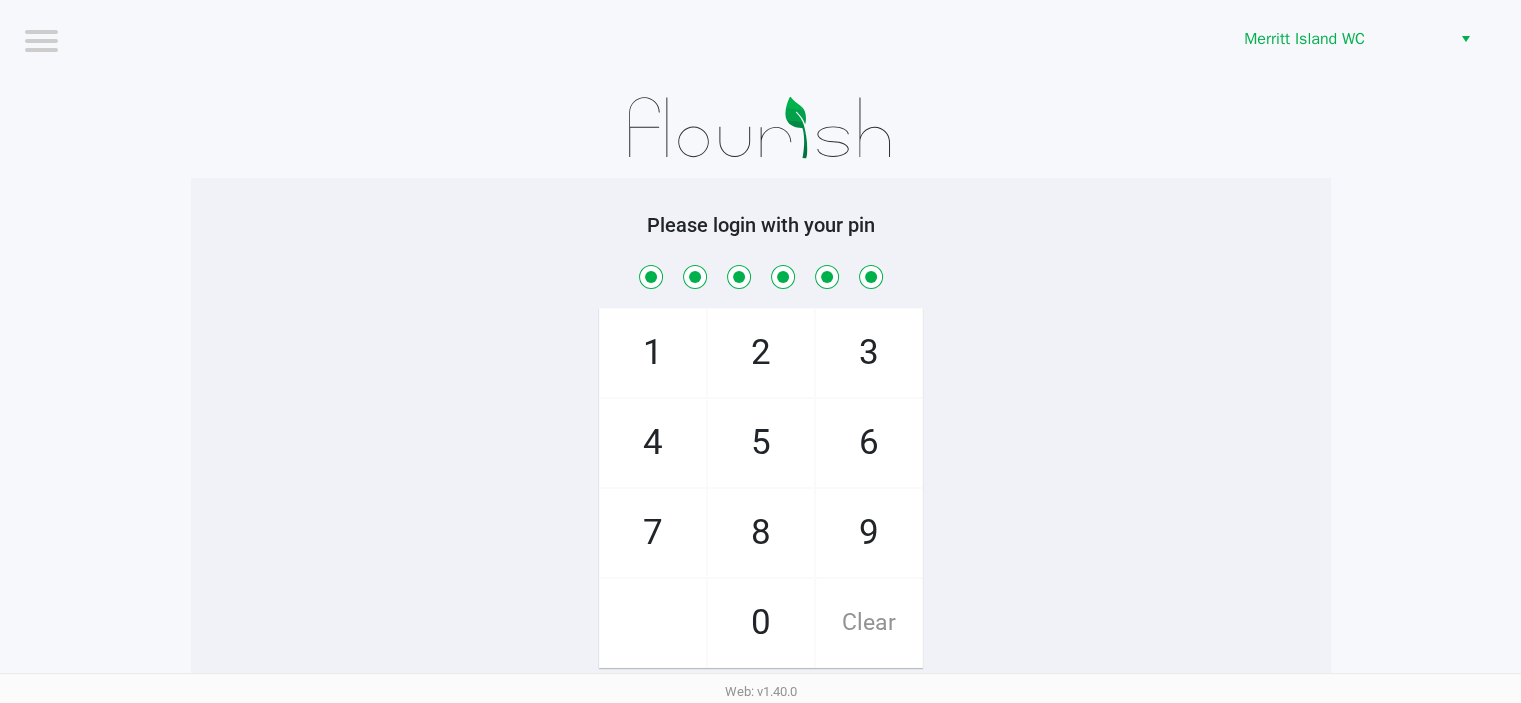 checkbox on "true" 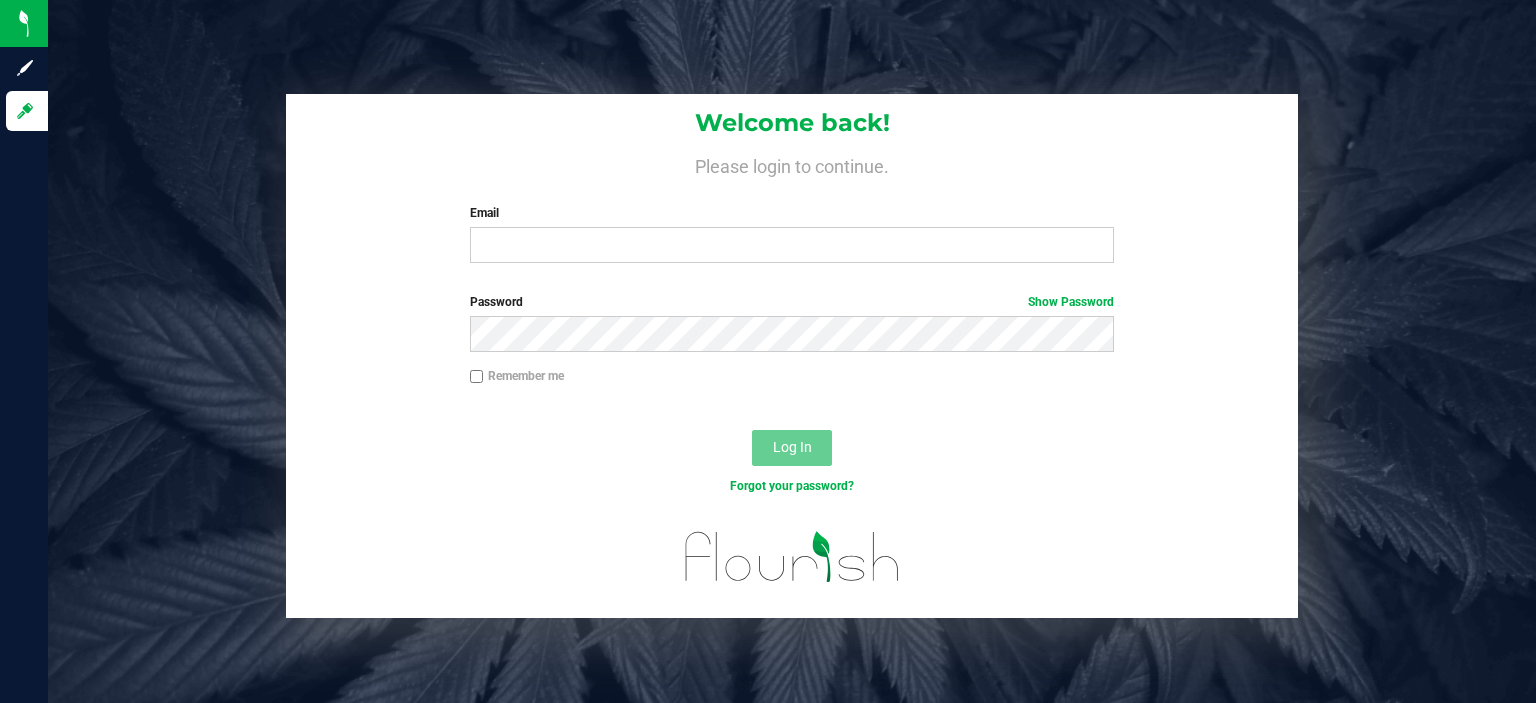 scroll, scrollTop: 0, scrollLeft: 0, axis: both 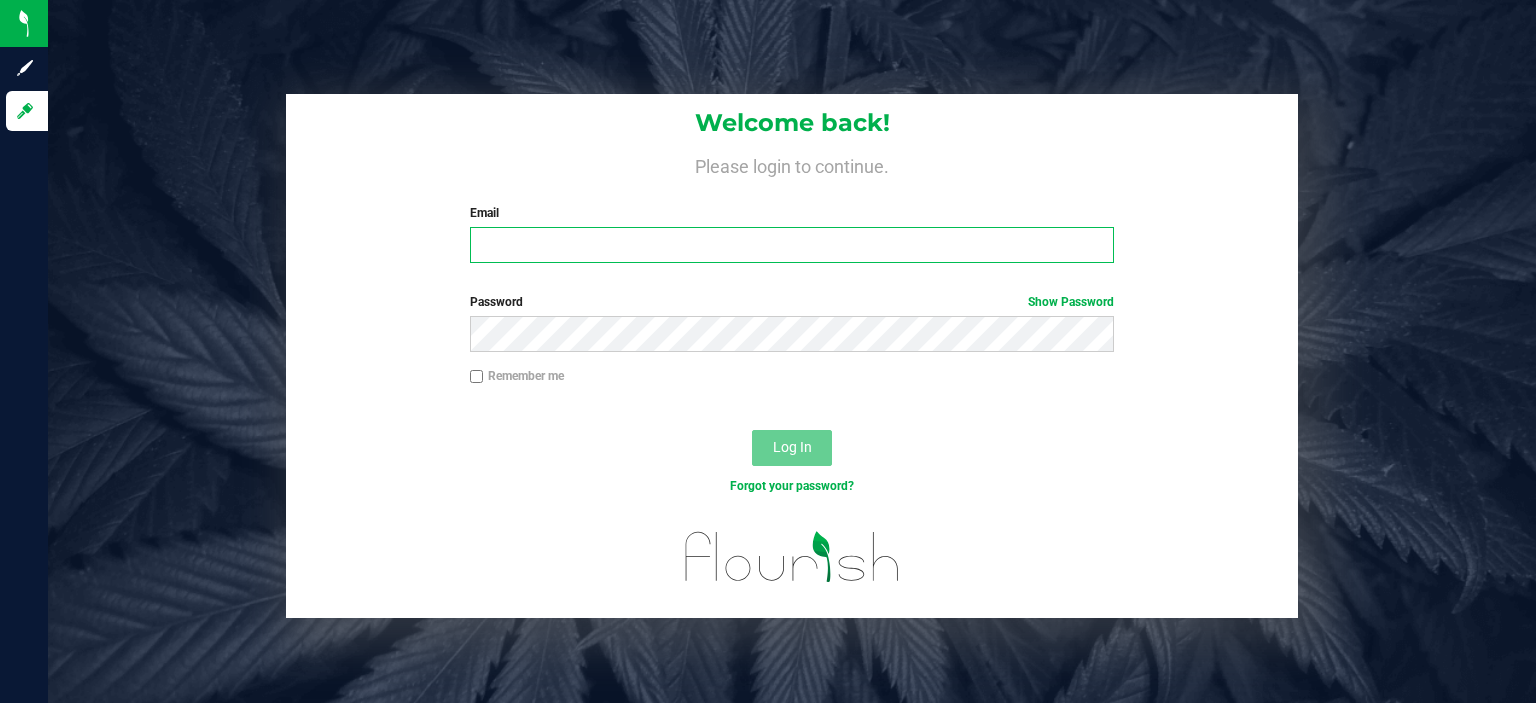 click on "Email" at bounding box center [792, 245] 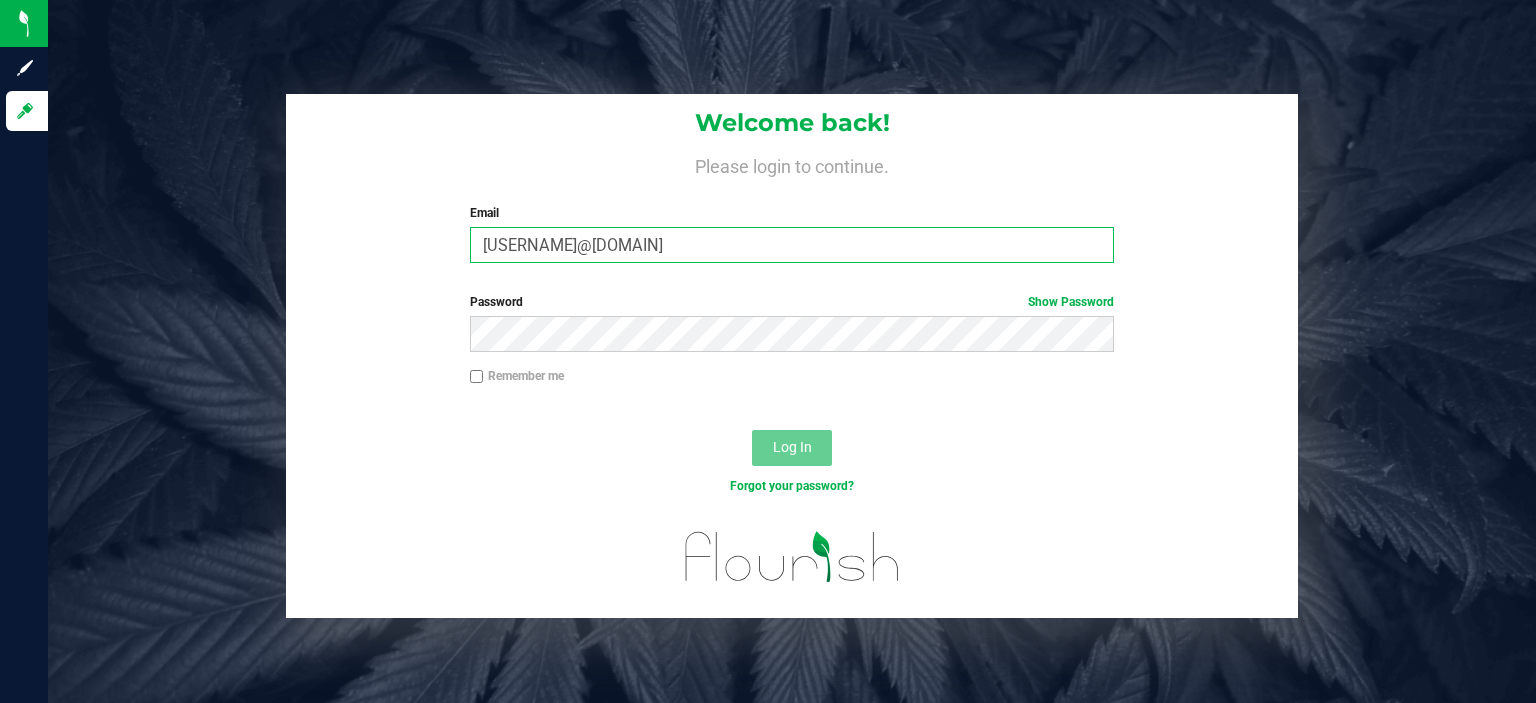 type on "[USERNAME]@[DOMAIN]" 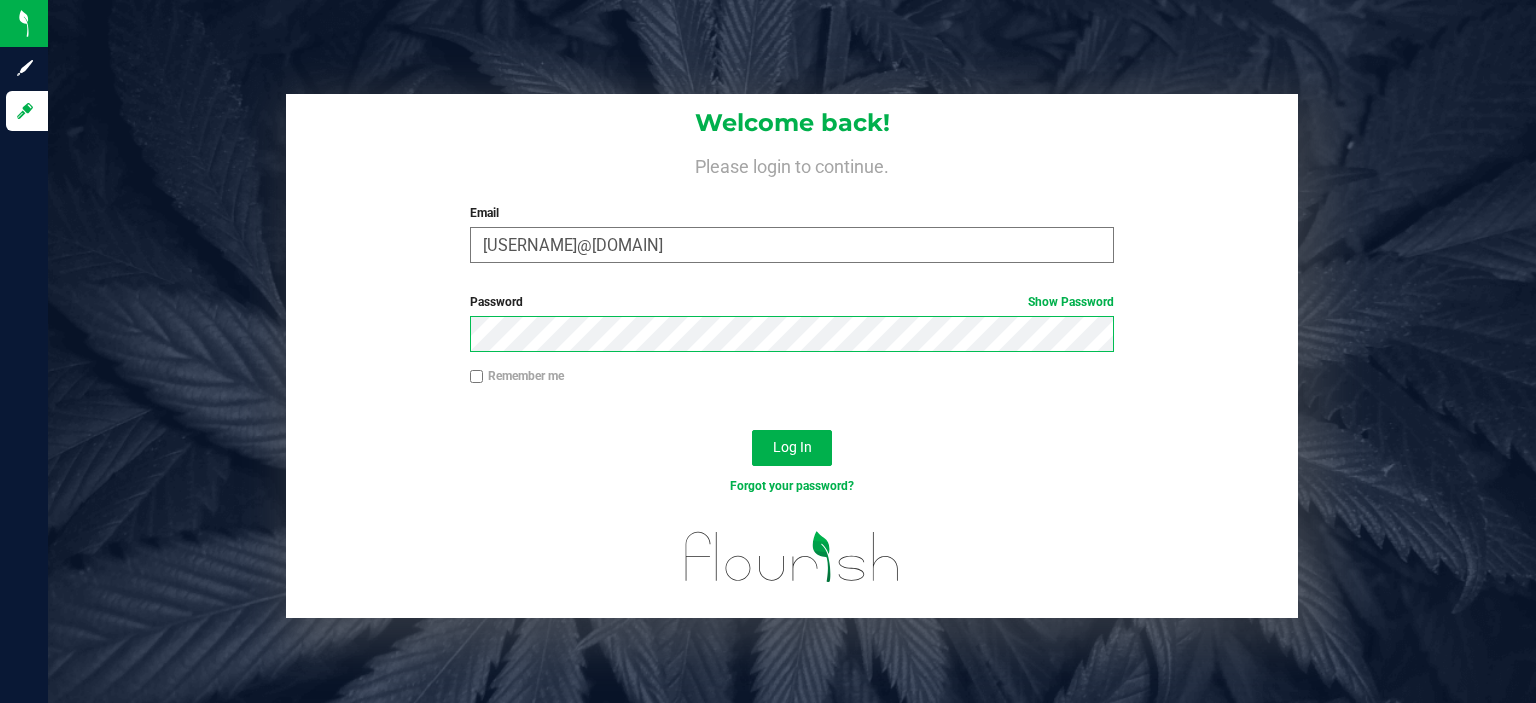 click on "Log In" at bounding box center [792, 448] 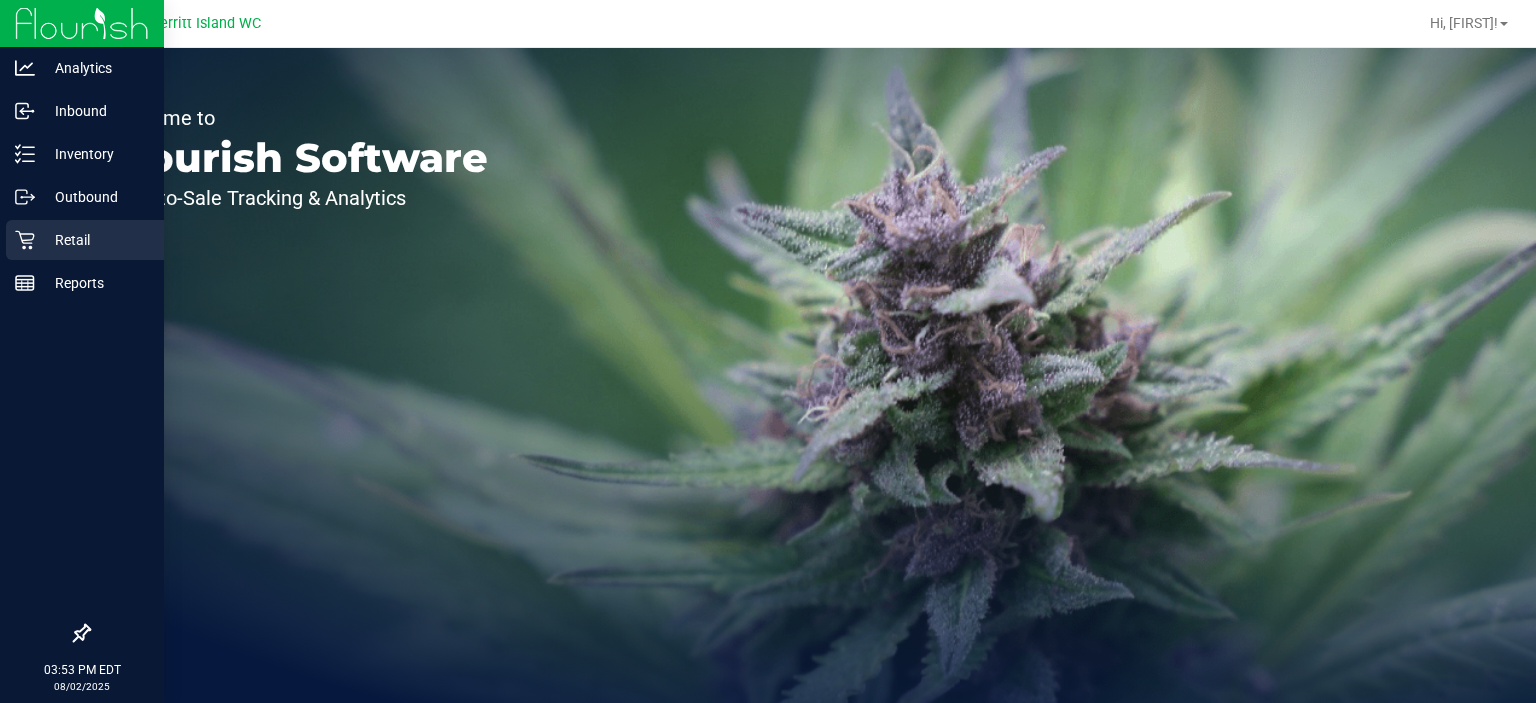 scroll, scrollTop: 0, scrollLeft: 0, axis: both 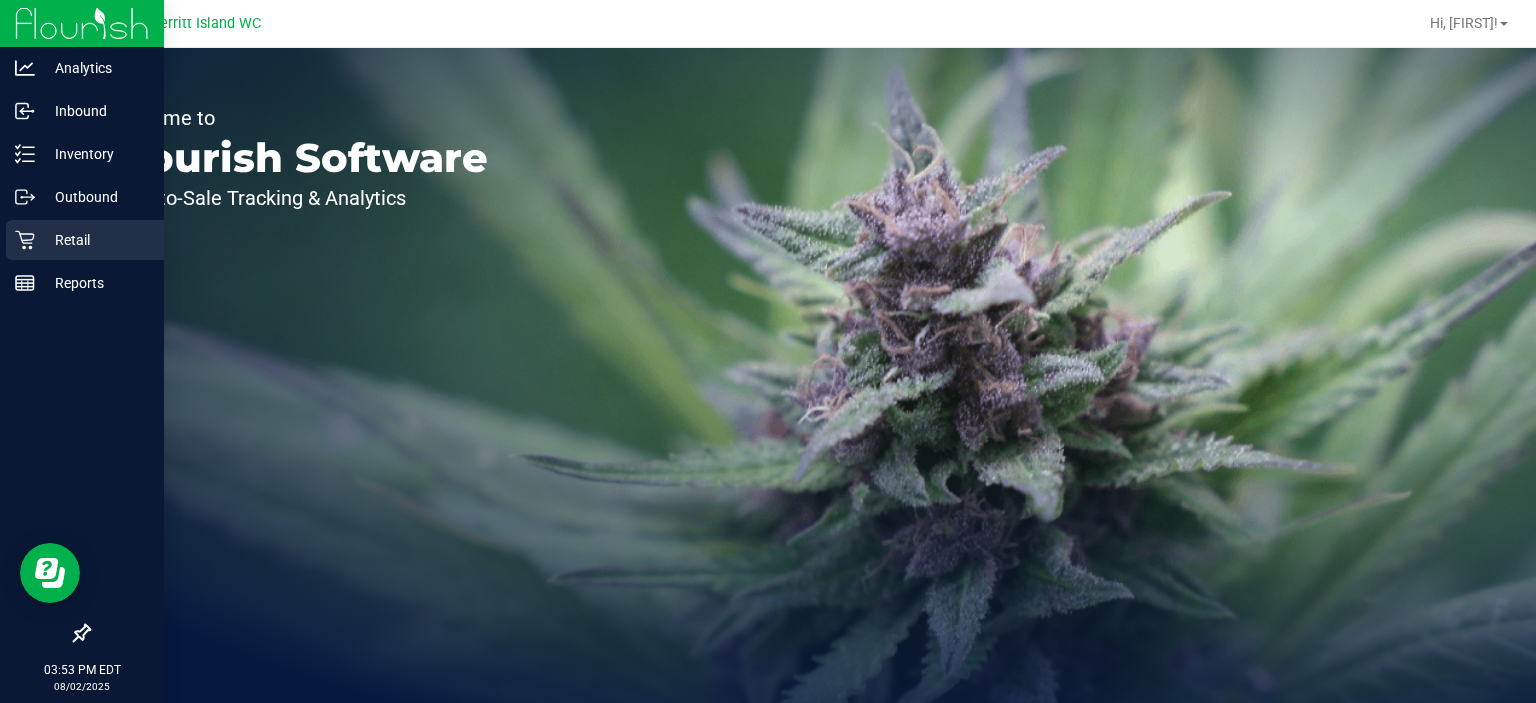 click on "Retail" at bounding box center (95, 240) 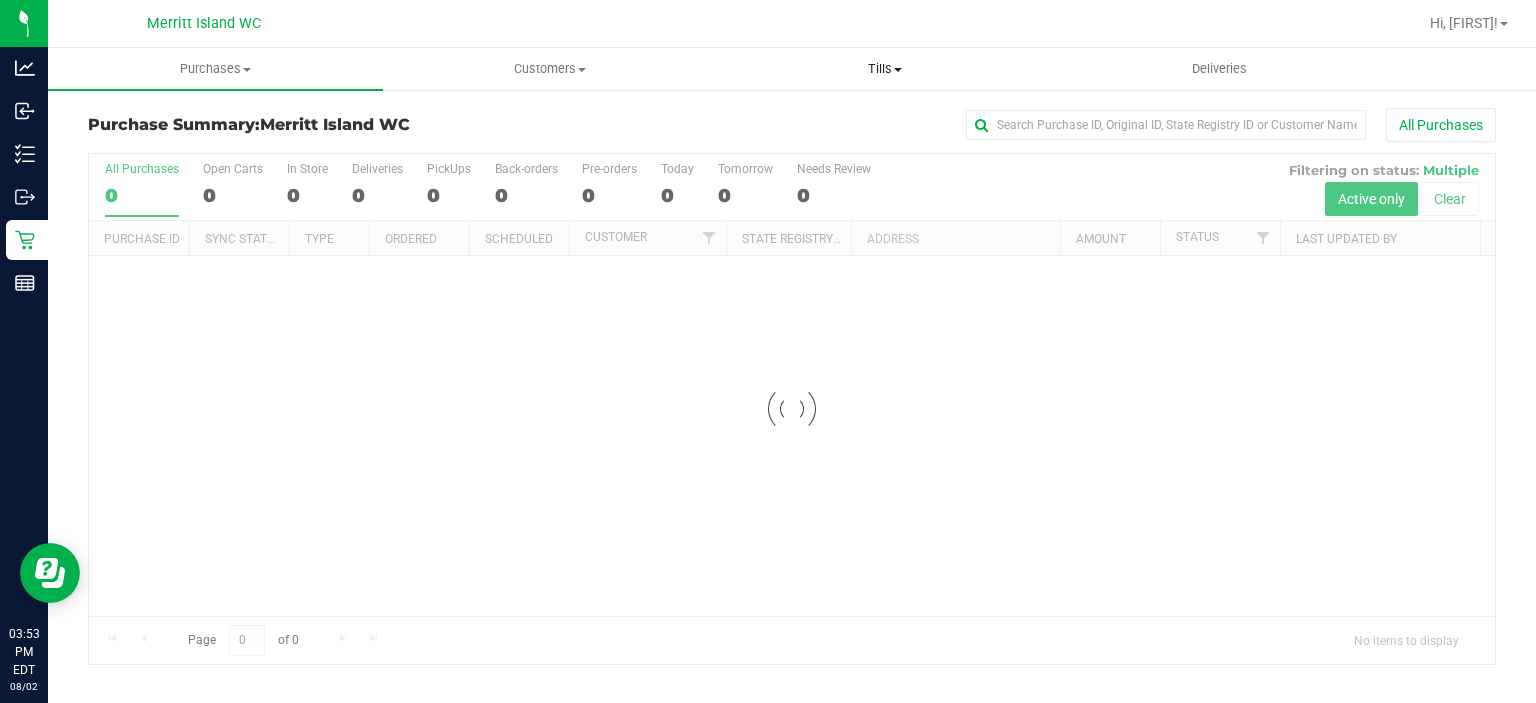 click on "Tills" at bounding box center (885, 69) 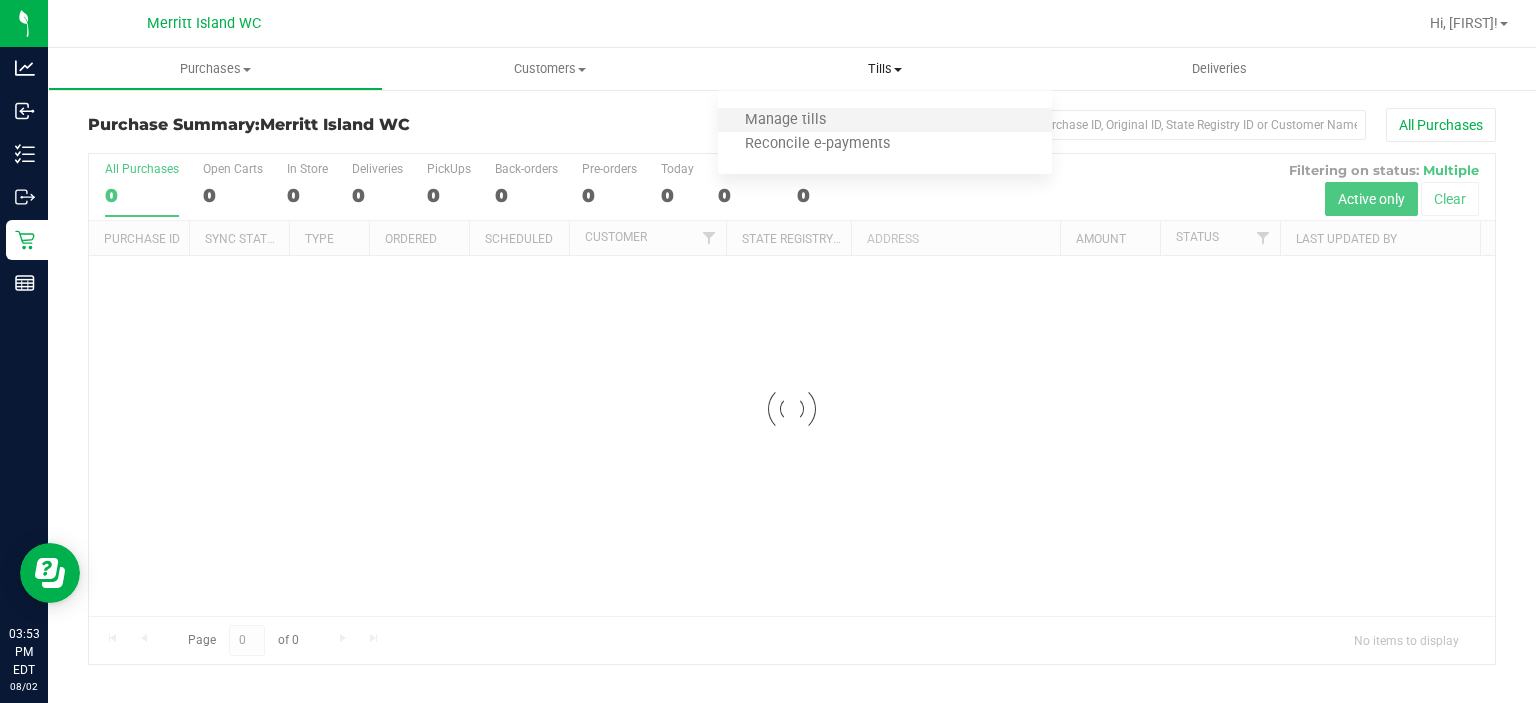 click on "Manage tills" at bounding box center (885, 121) 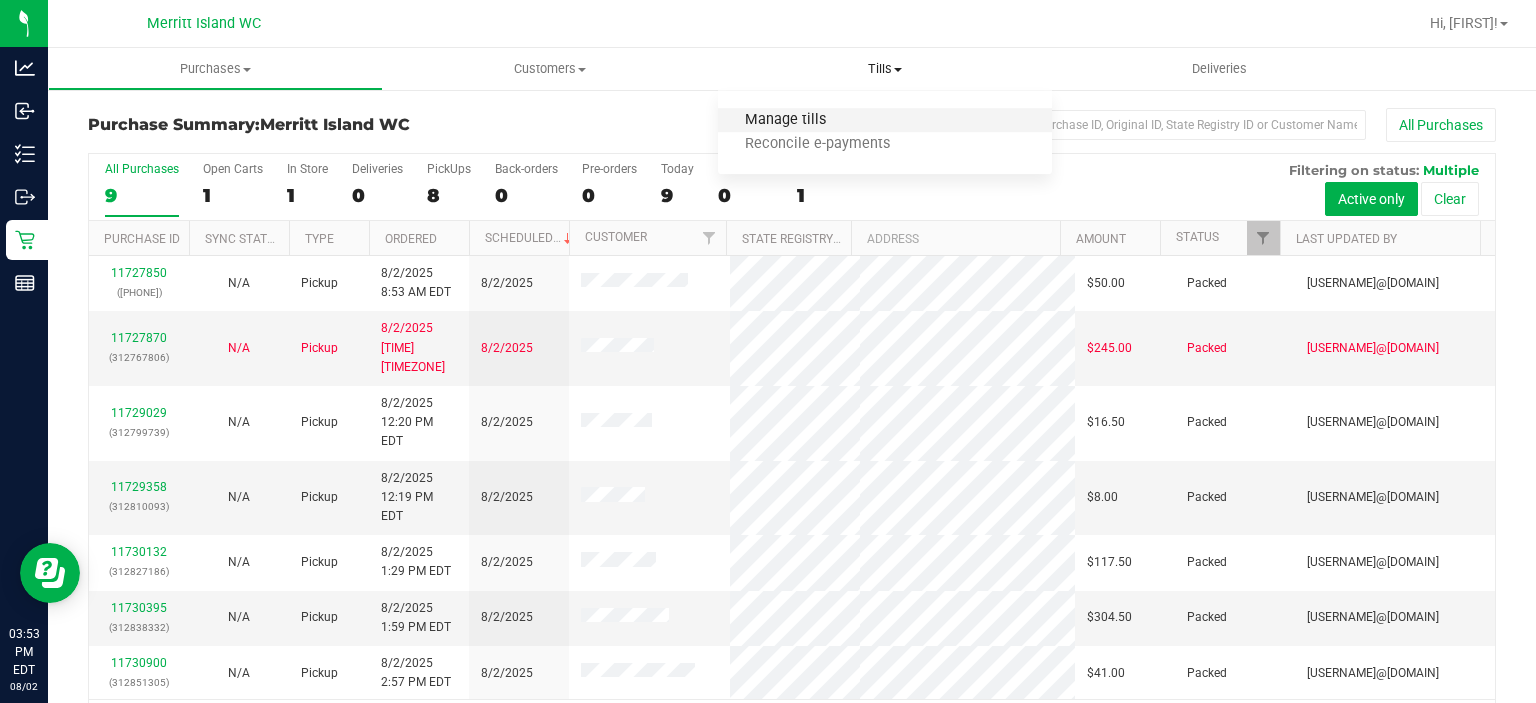 click on "Manage tills" at bounding box center (785, 120) 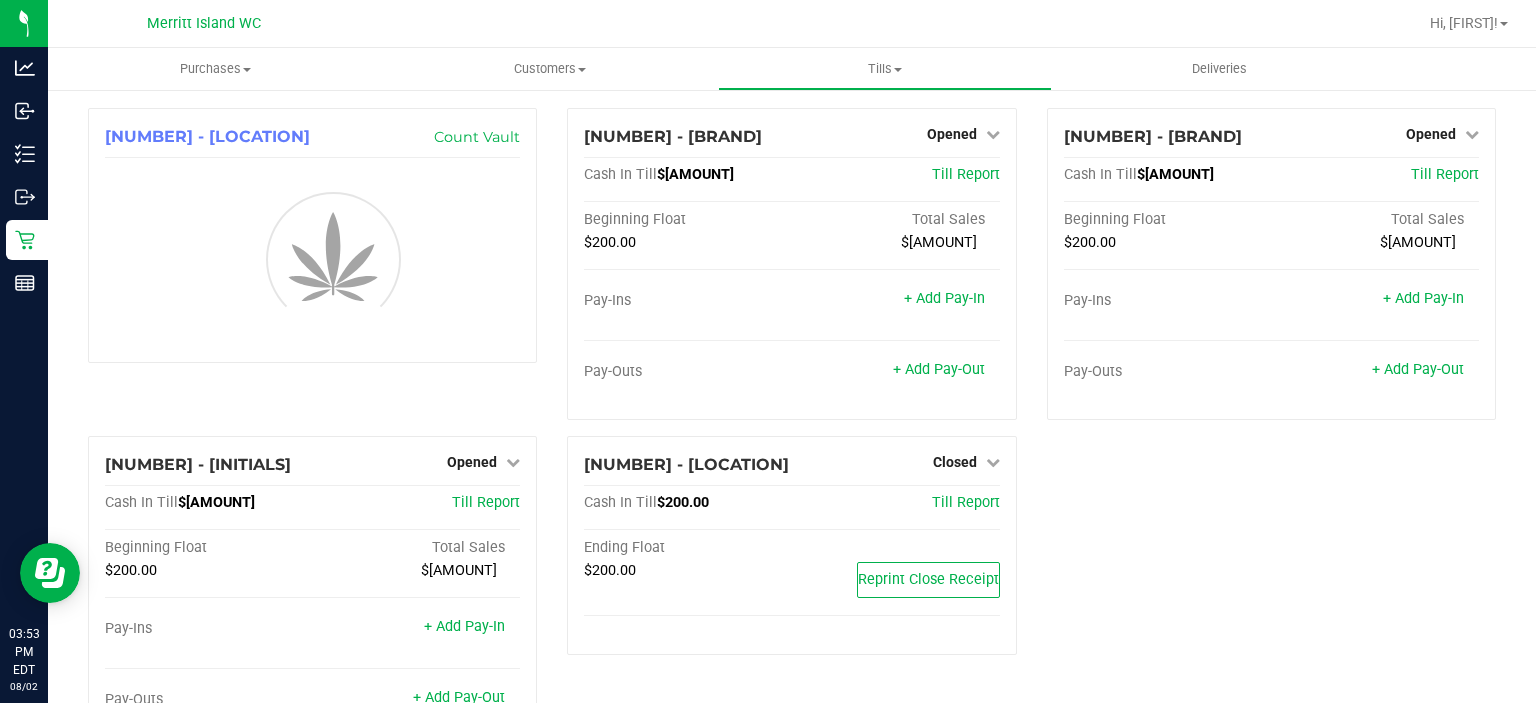 scroll, scrollTop: 78, scrollLeft: 0, axis: vertical 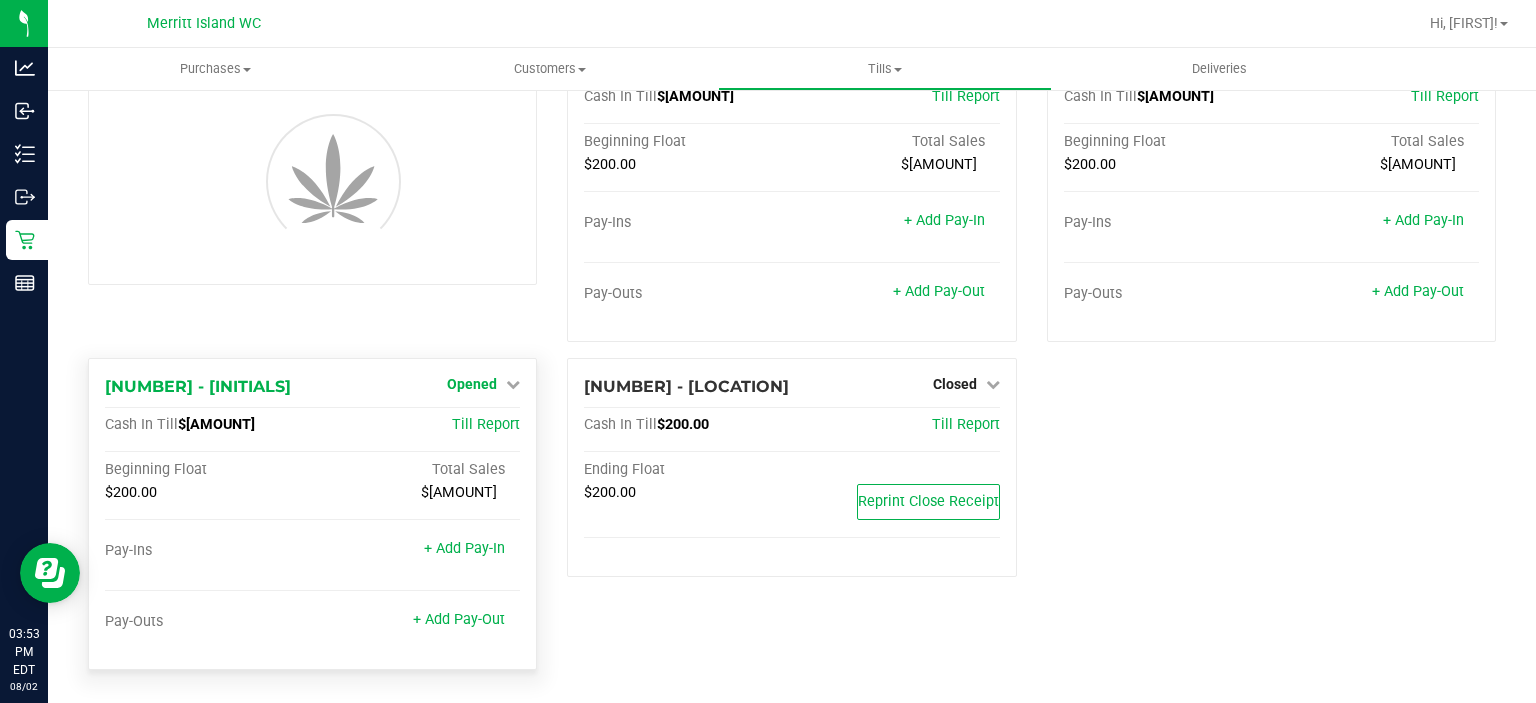 click on "Opened" at bounding box center (483, 384) 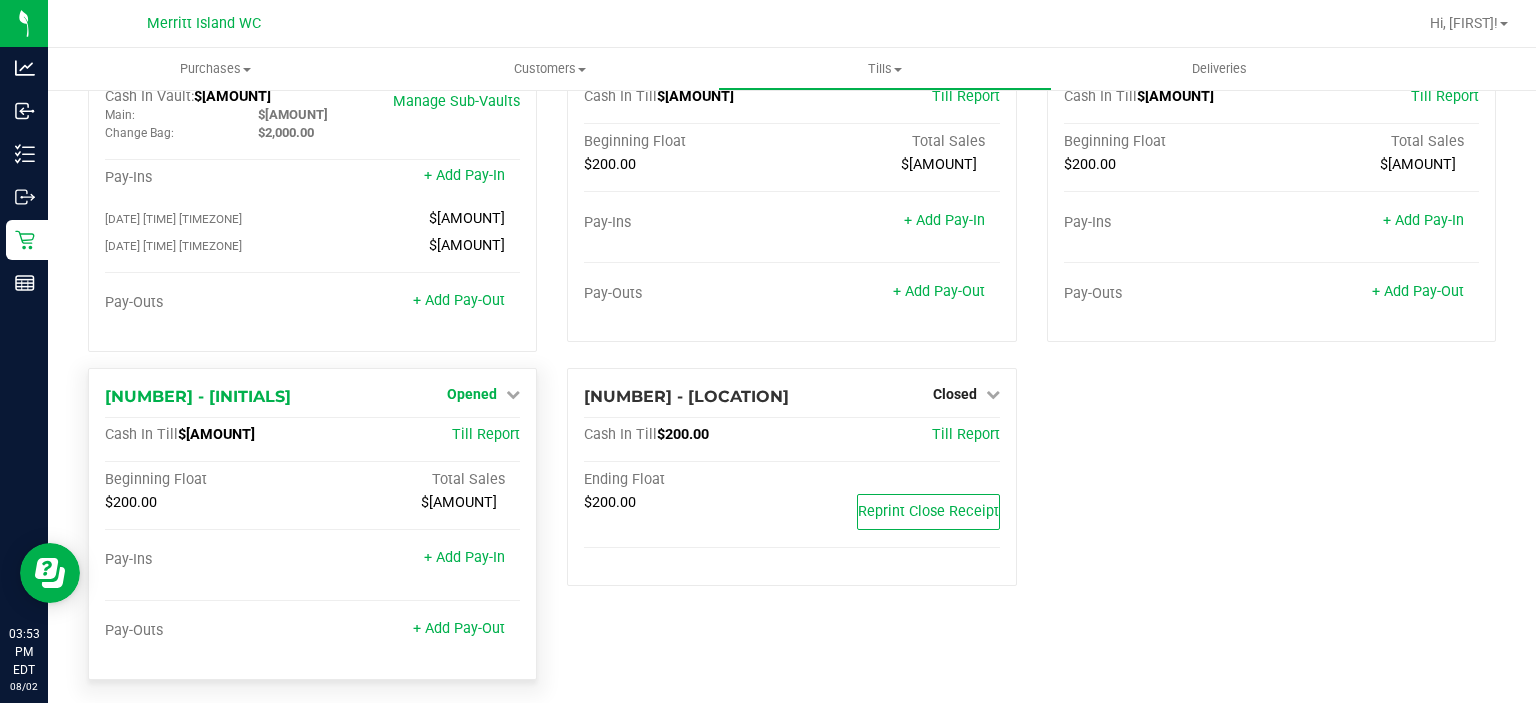 click on "Opened" at bounding box center (472, 394) 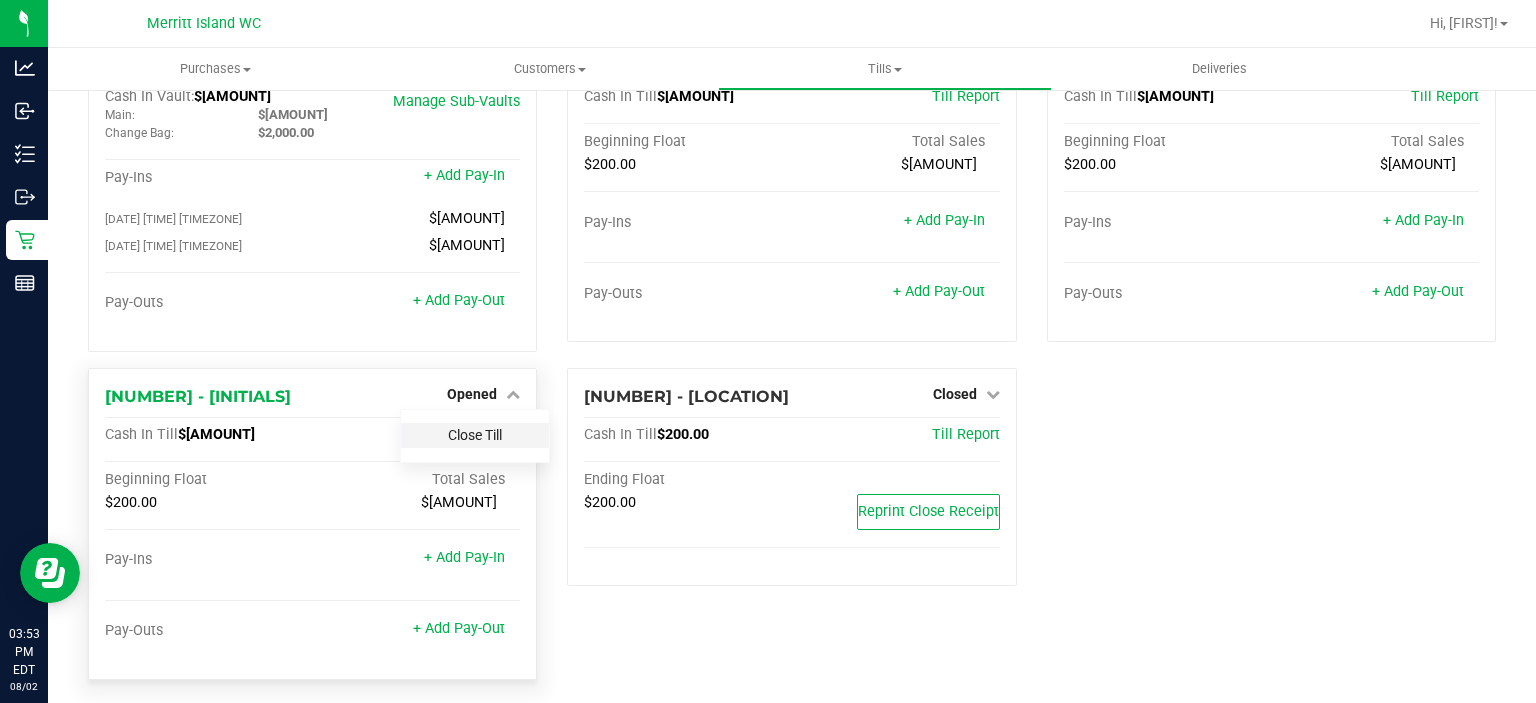 click on "Close Till" at bounding box center [475, 435] 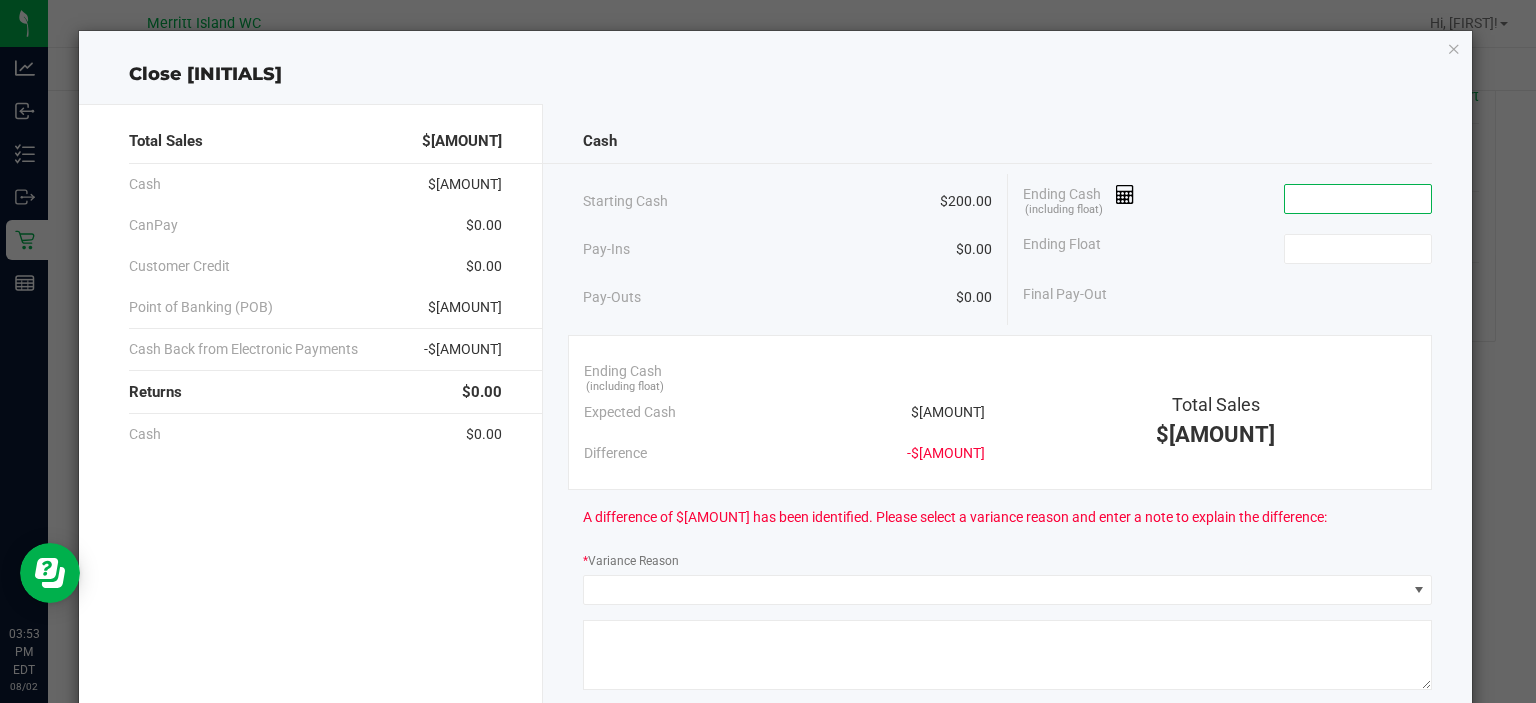 drag, startPoint x: 1397, startPoint y: 190, endPoint x: 1366, endPoint y: 203, distance: 33.61547 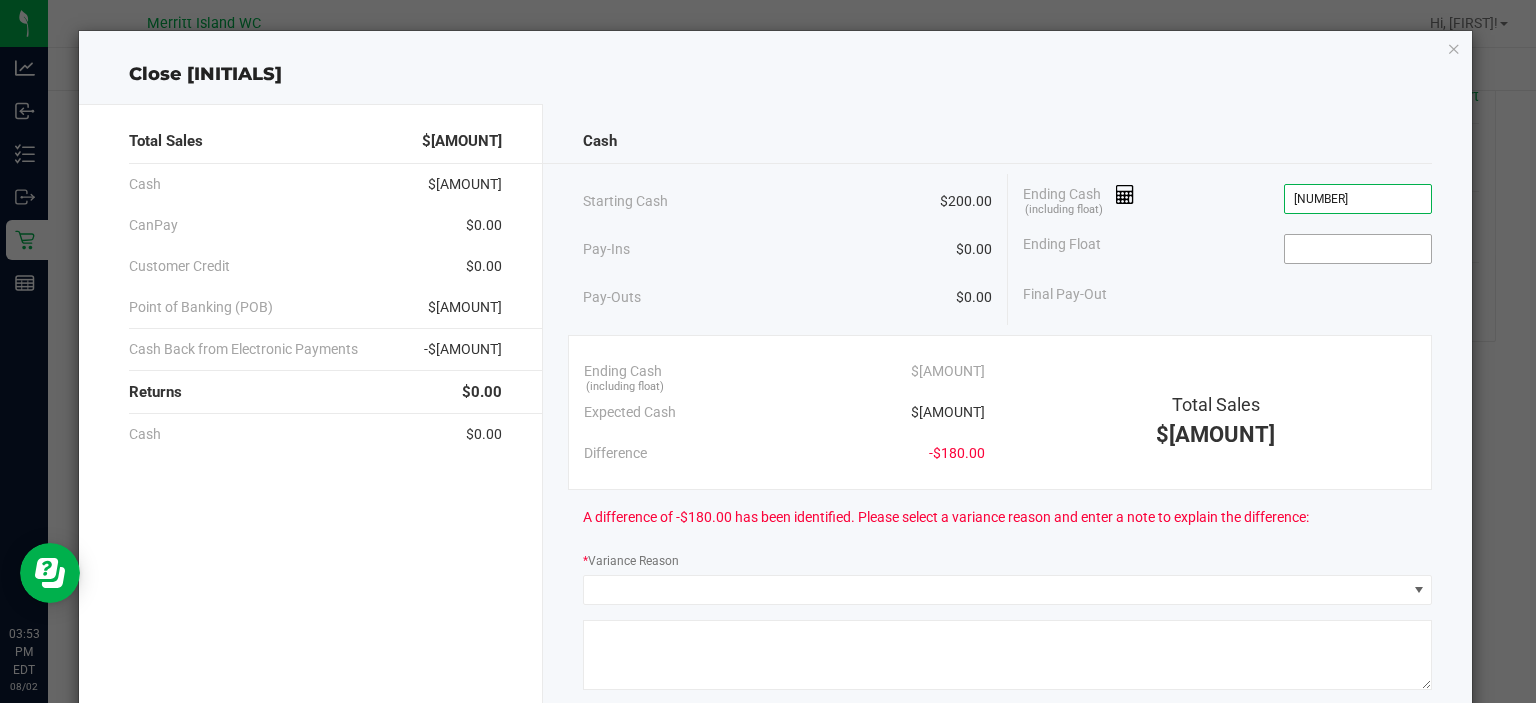 type on "$[AMOUNT]" 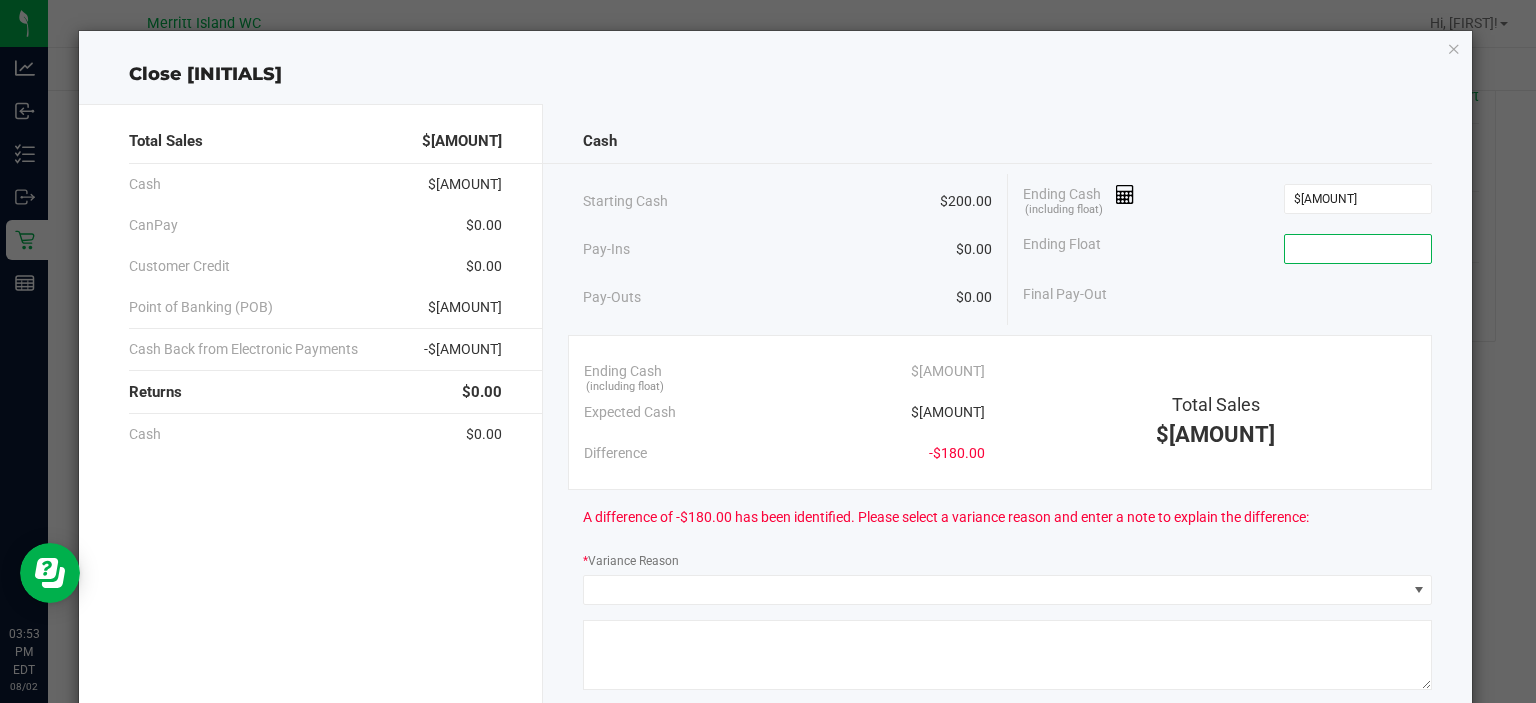 click at bounding box center (1358, 249) 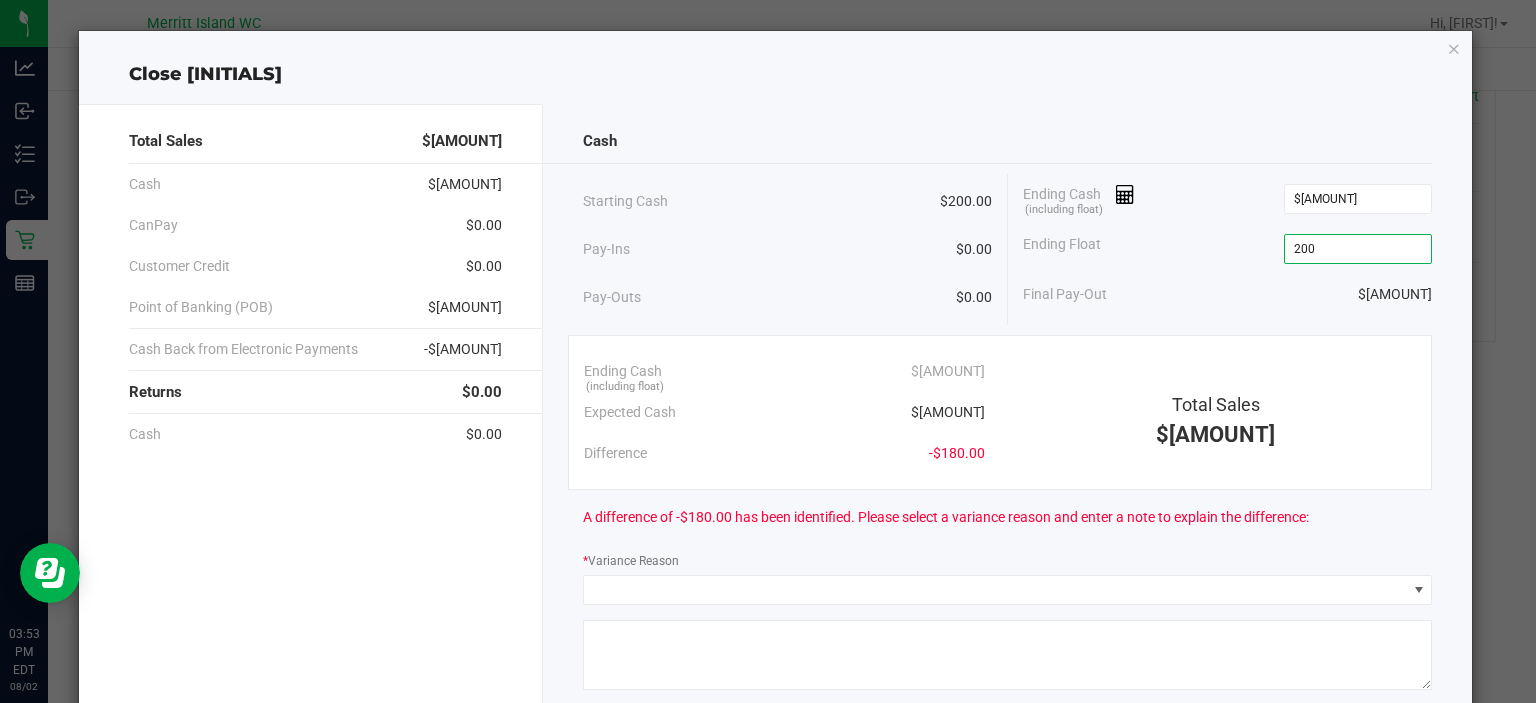 type on "$200.00" 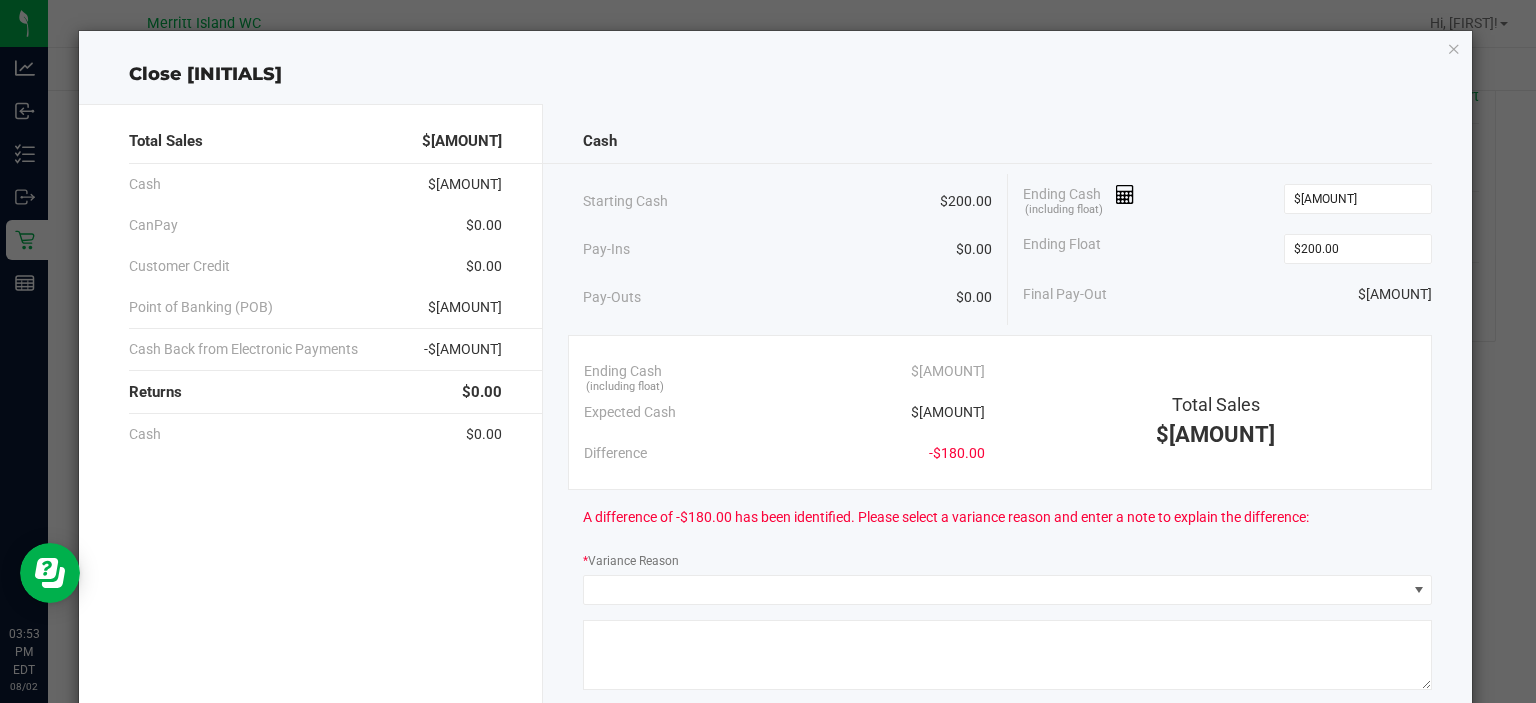 click on "Final Pay-Out   $[AMOUNT]" 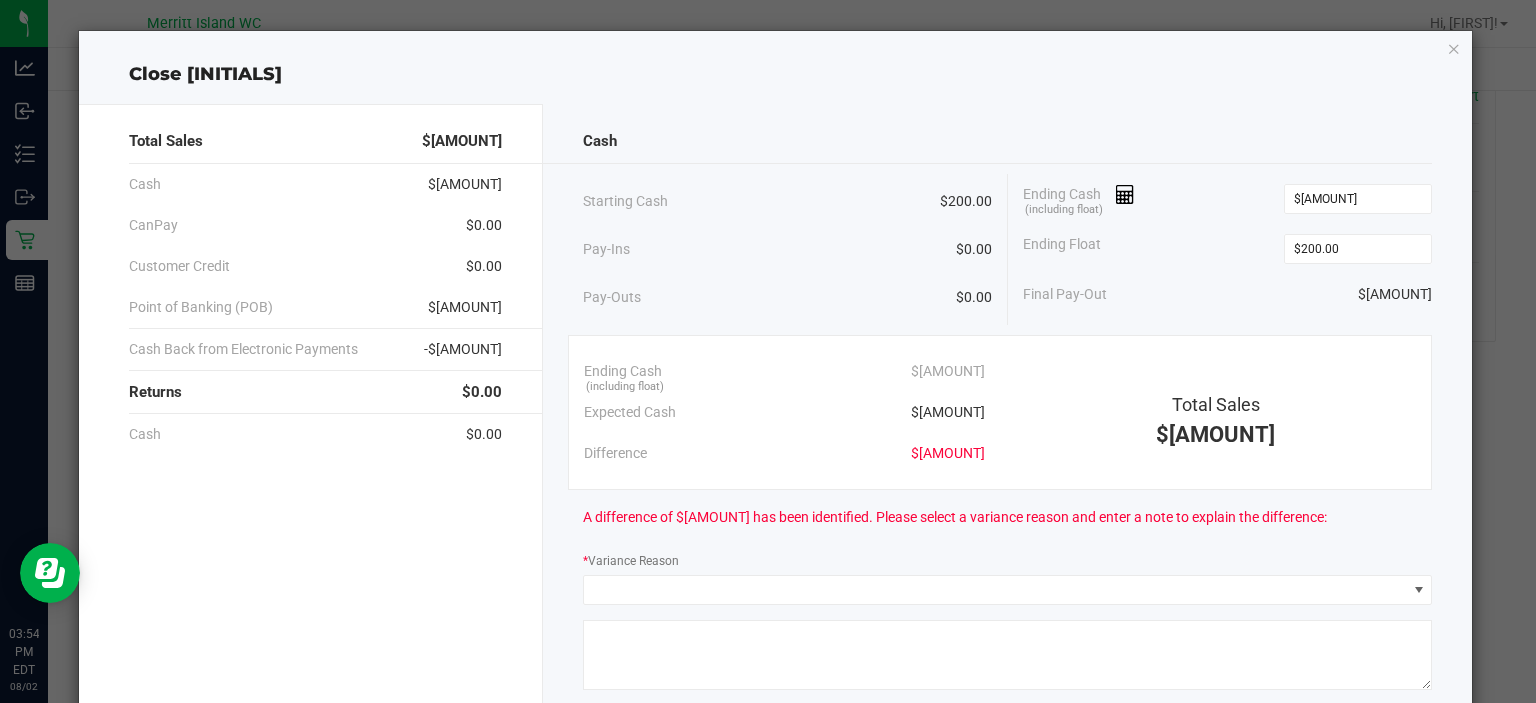 click on "Ending Cash  (including float) $[NUMBER]" 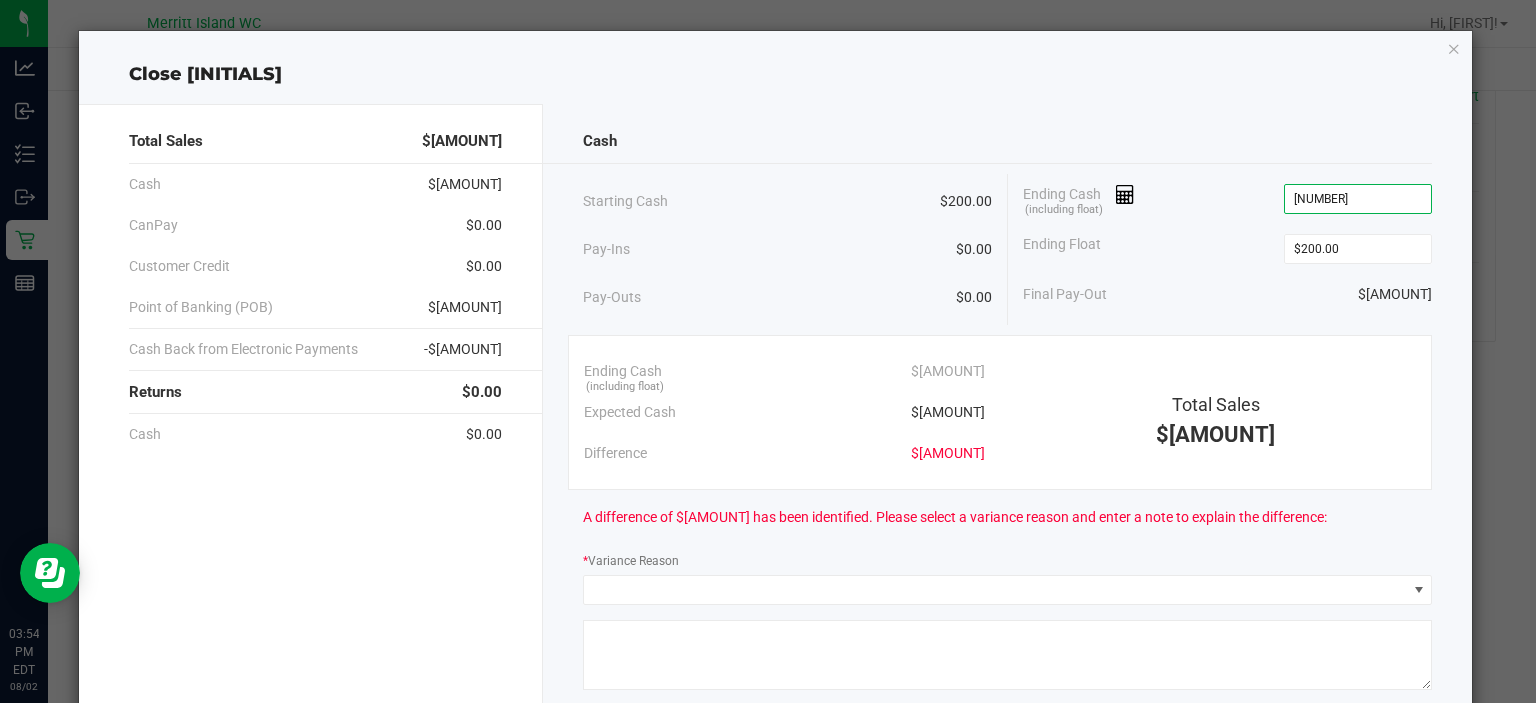 drag, startPoint x: 1356, startPoint y: 201, endPoint x: 1240, endPoint y: 185, distance: 117.09825 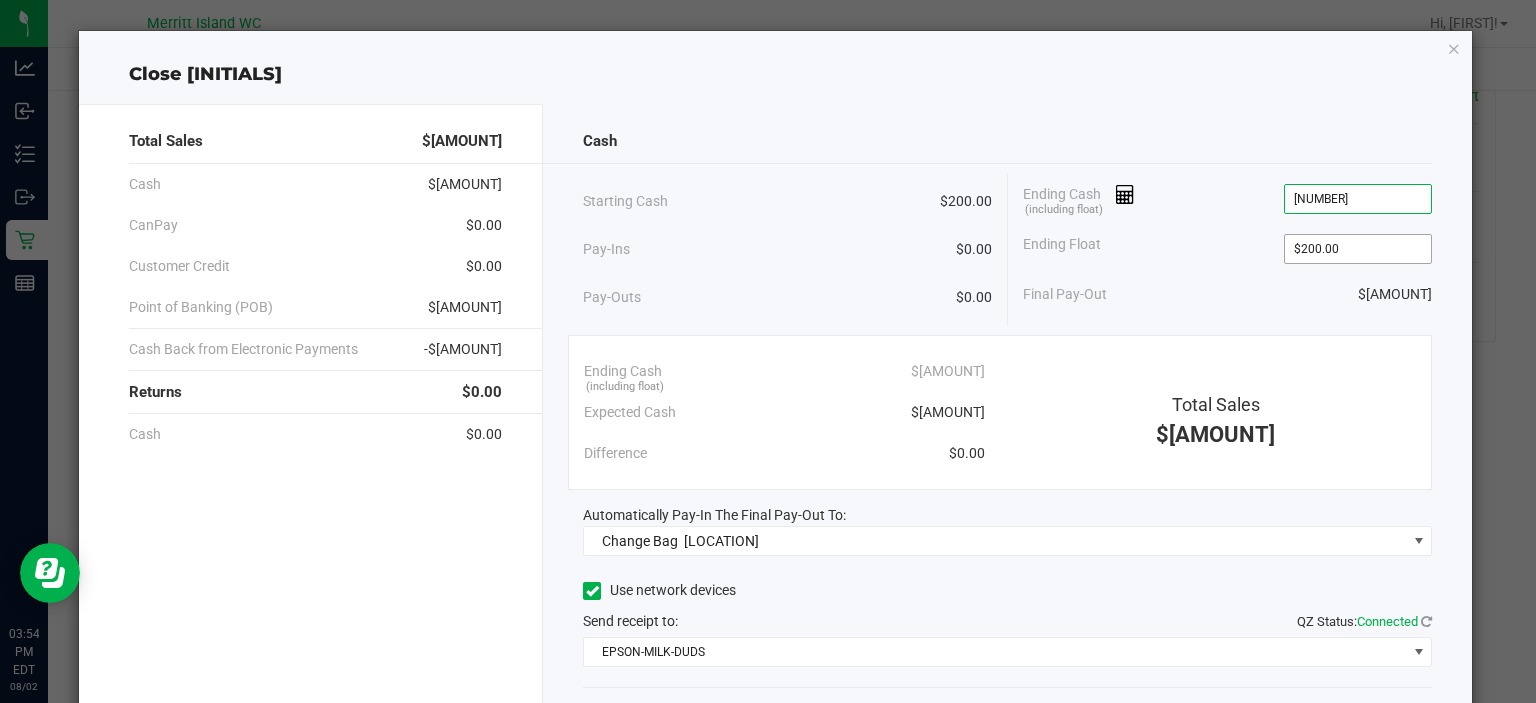 type on "$[AMOUNT]" 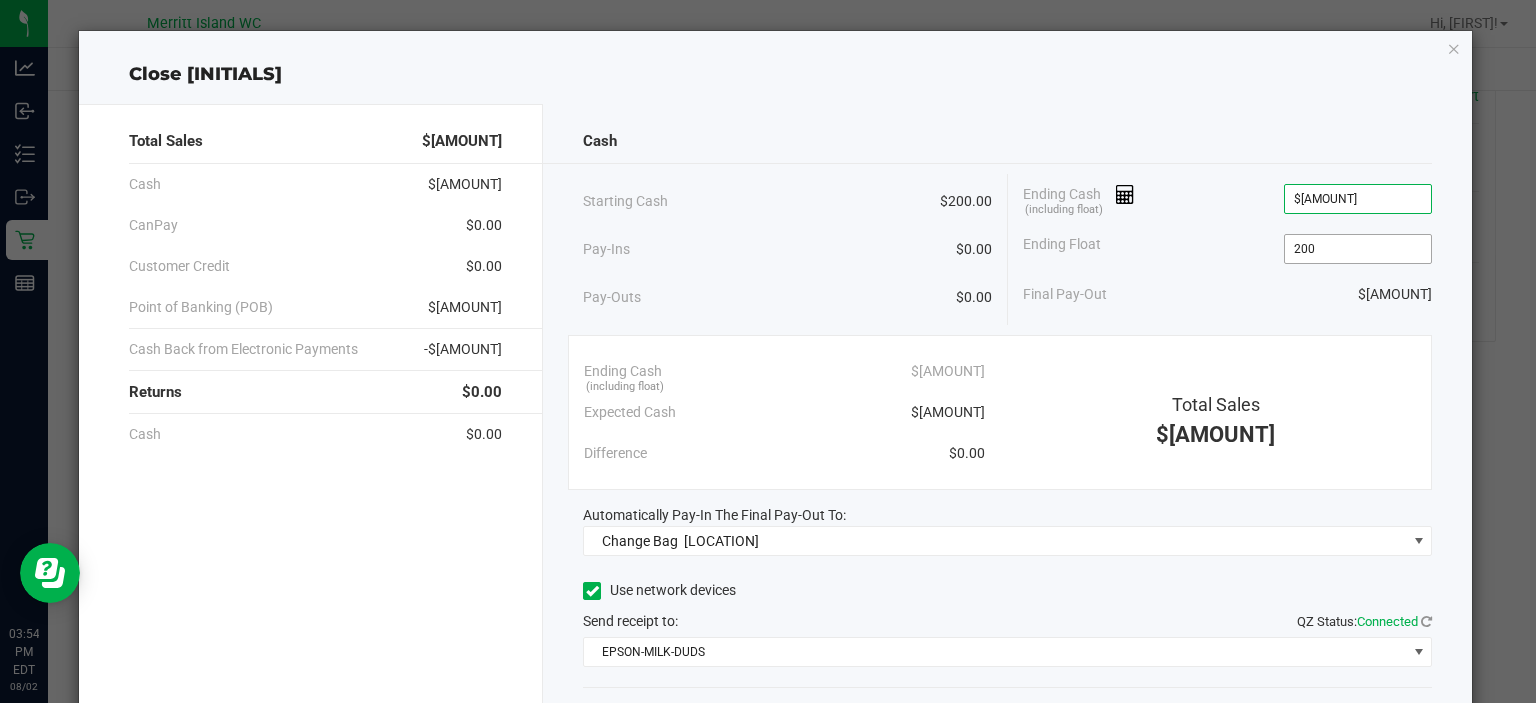 click on "200" at bounding box center (1358, 249) 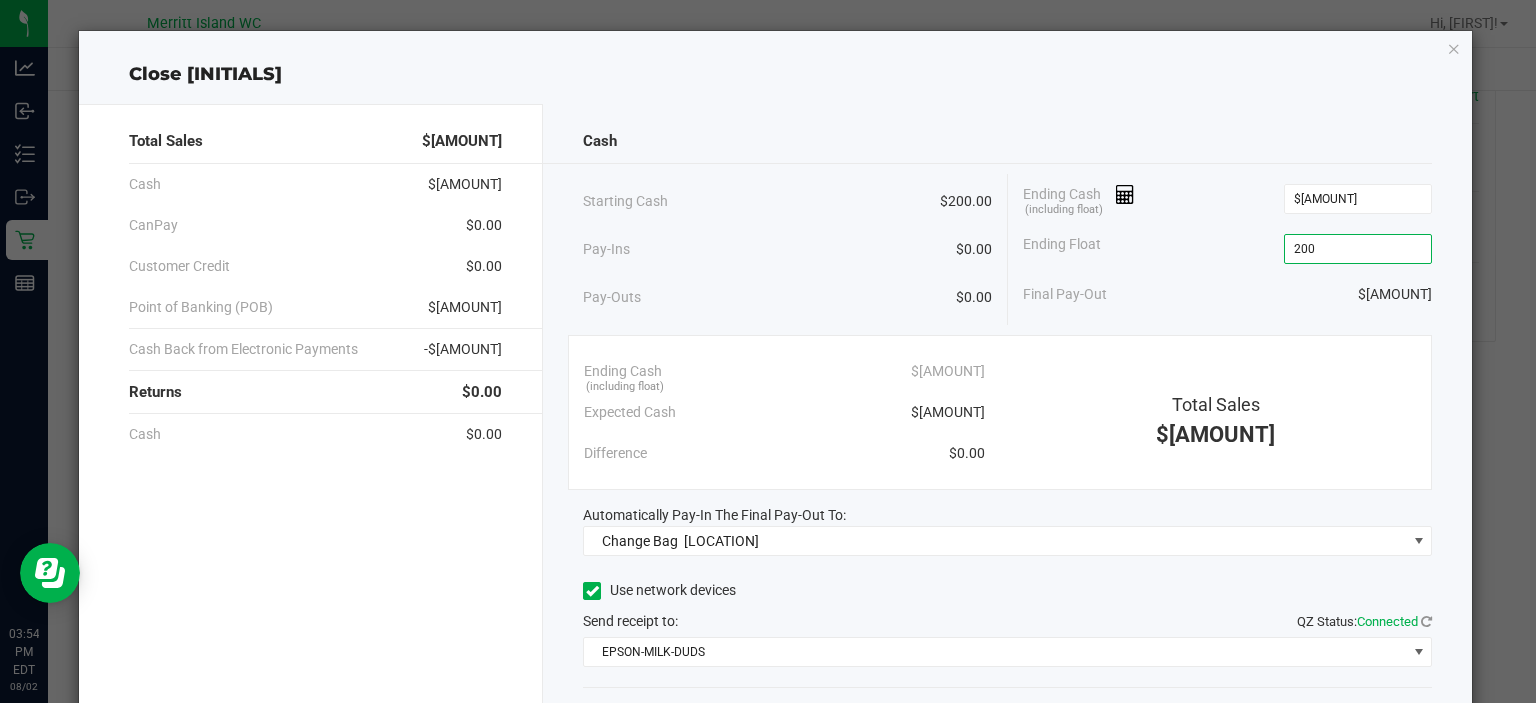 type on "$200.00" 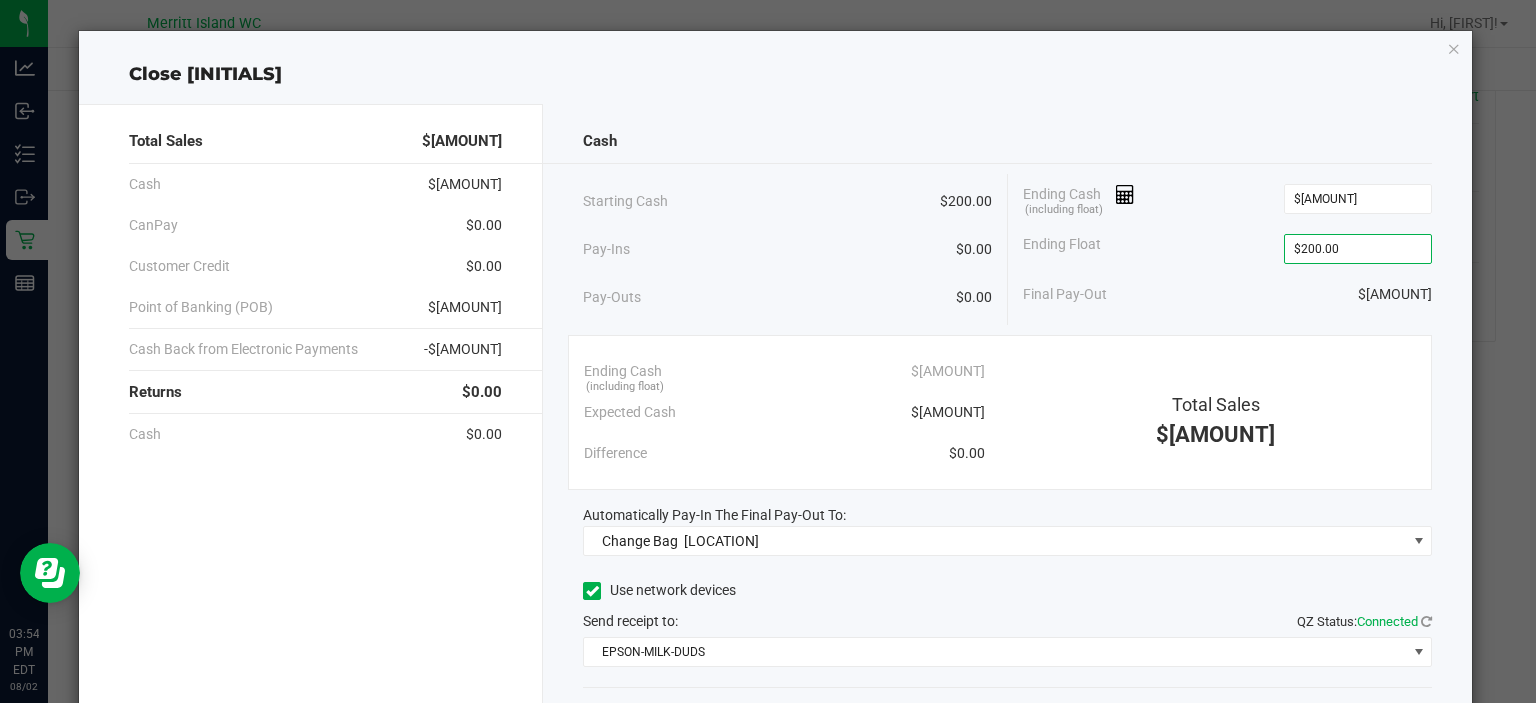 click on "Final Pay-Out   $[AMOUNT]" 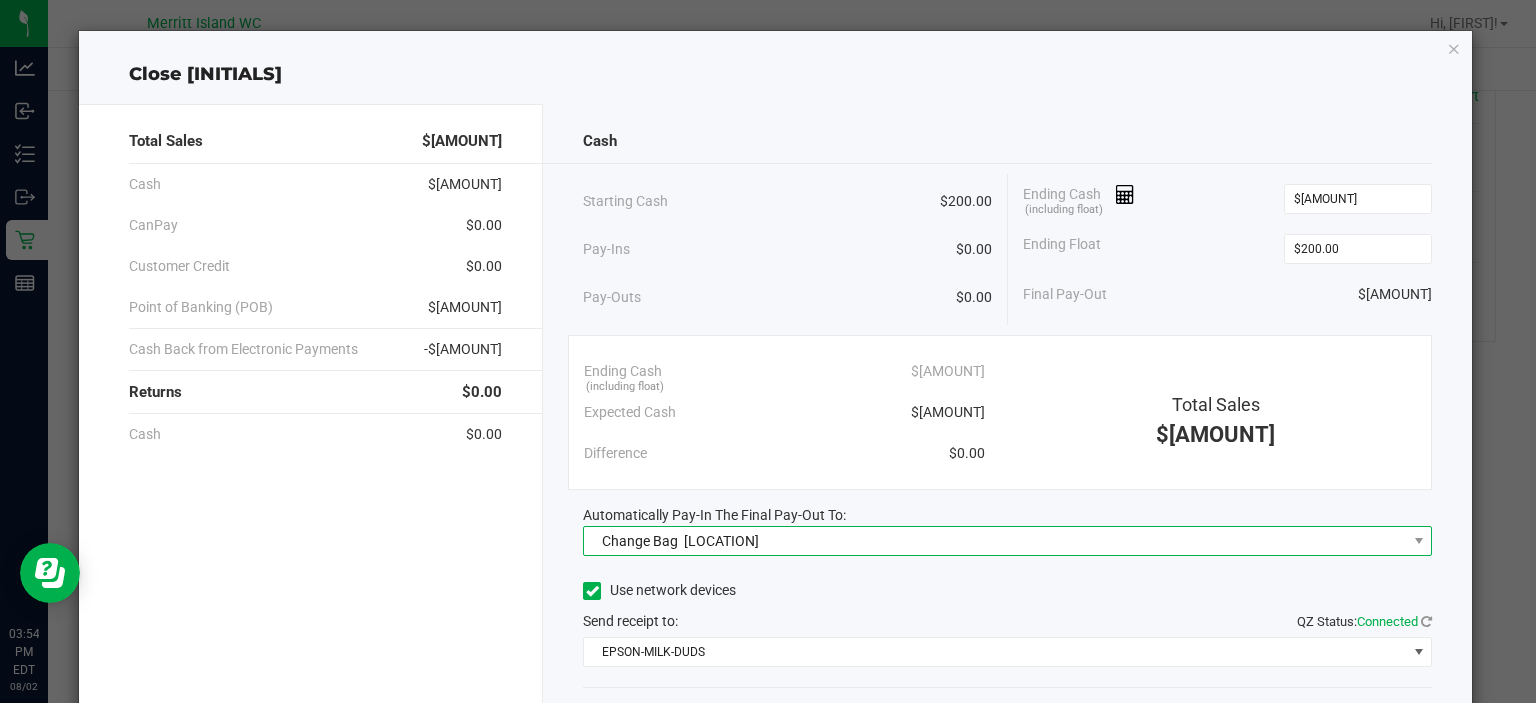 click on "[LOCATION]" at bounding box center [721, 541] 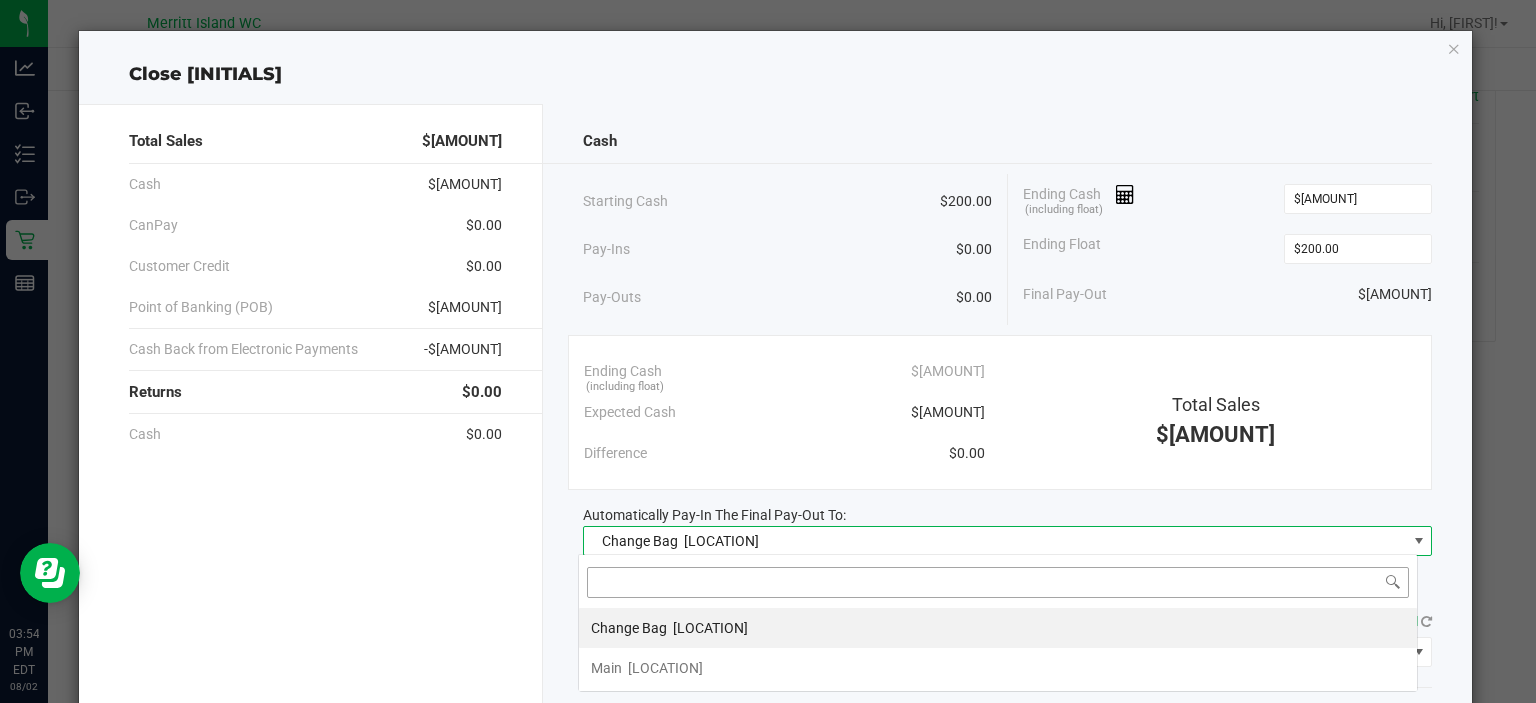 scroll, scrollTop: 99970, scrollLeft: 99159, axis: both 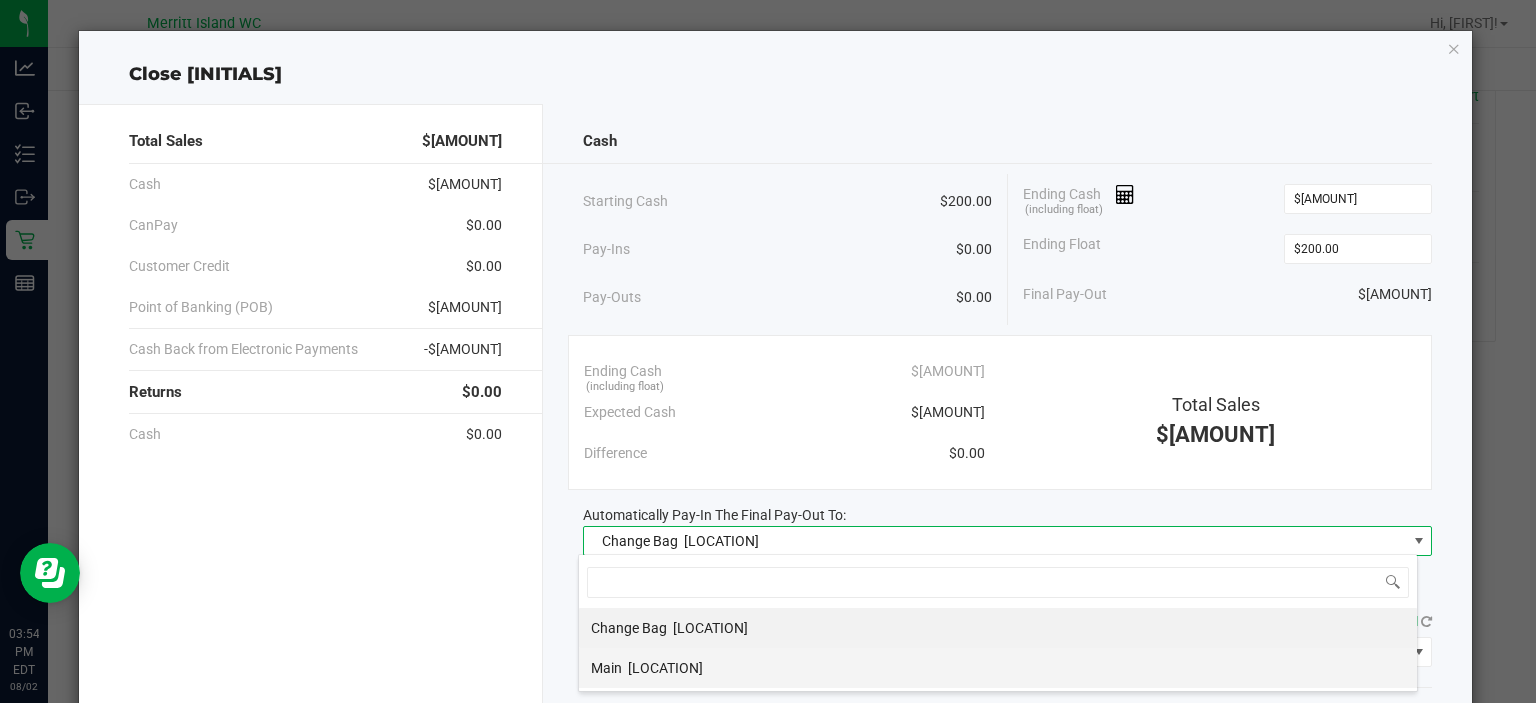 click on "[LOCATION]" at bounding box center [647, 668] 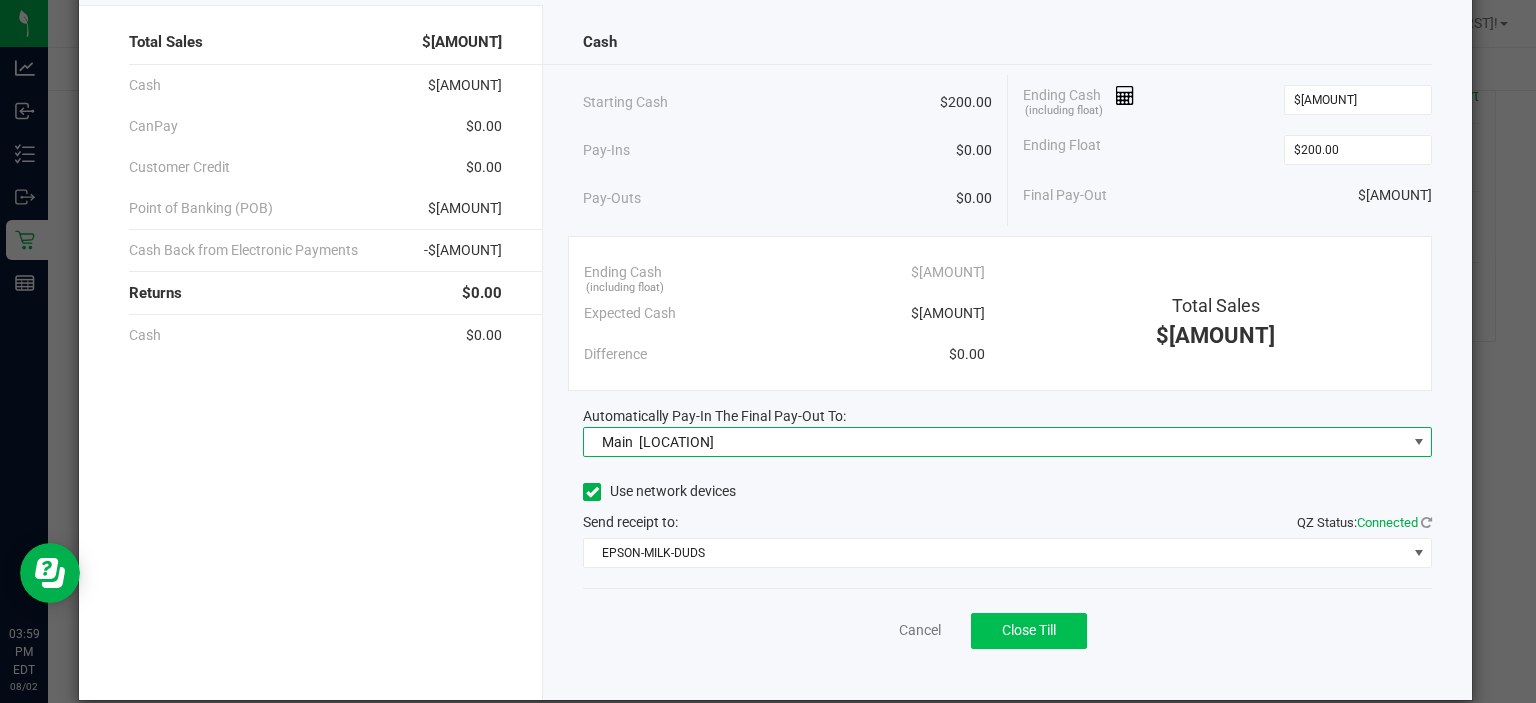 scroll, scrollTop: 100, scrollLeft: 0, axis: vertical 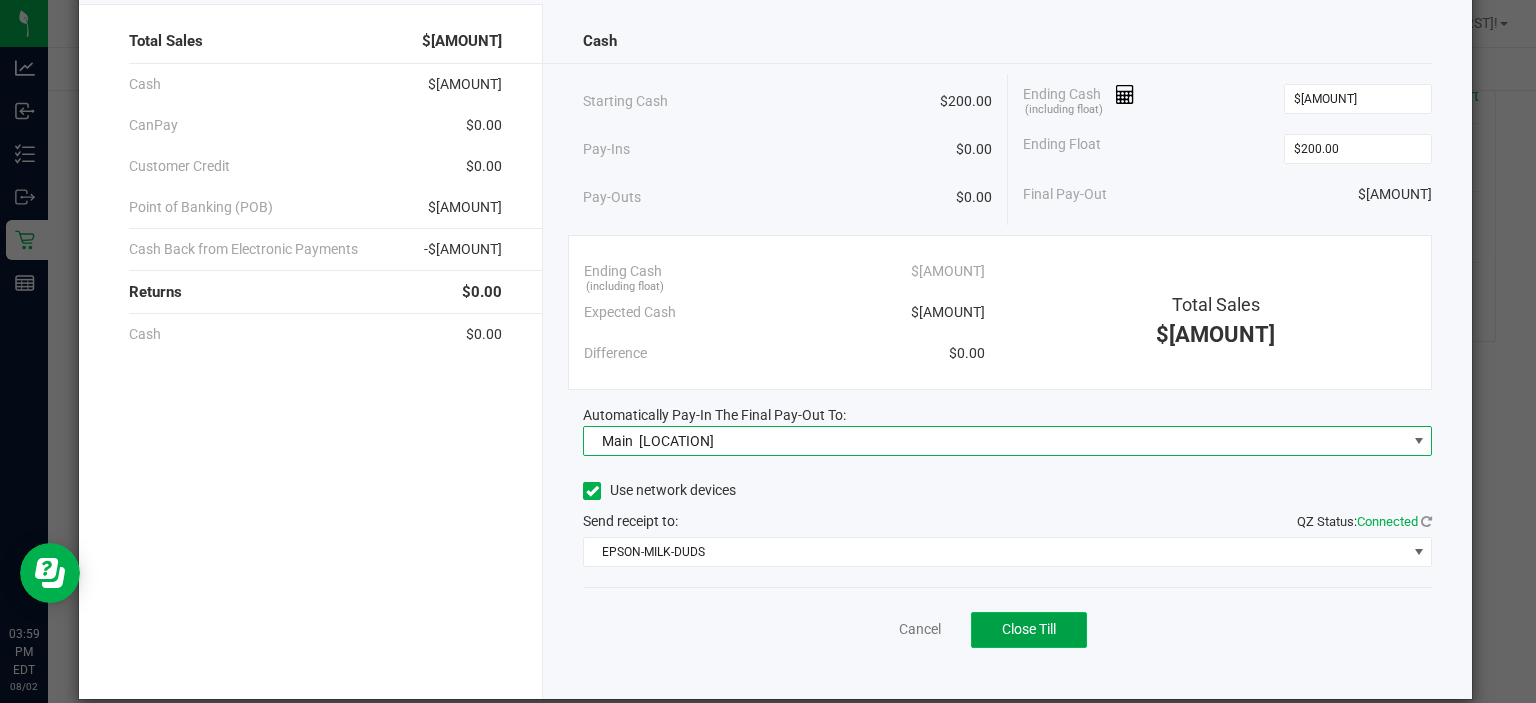 click on "Close Till" 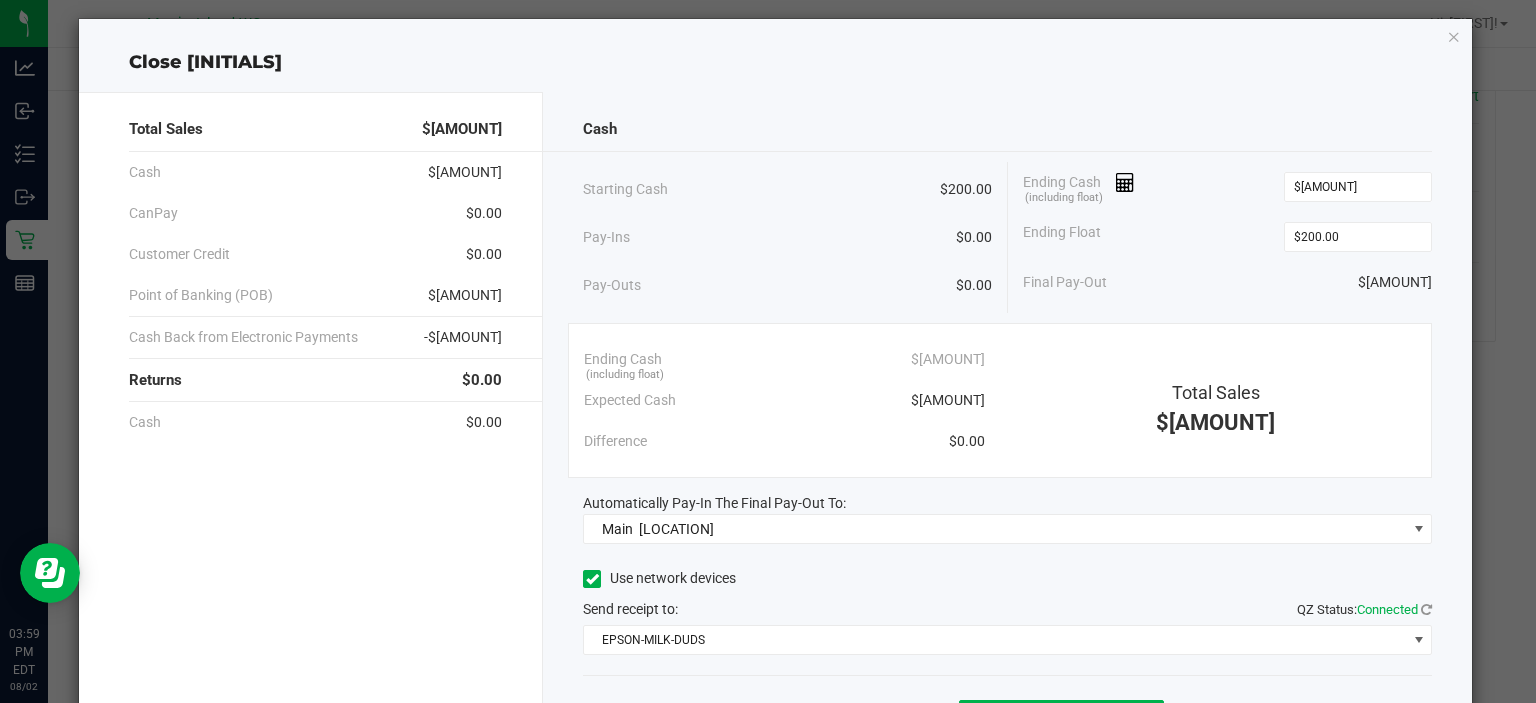 scroll, scrollTop: 0, scrollLeft: 0, axis: both 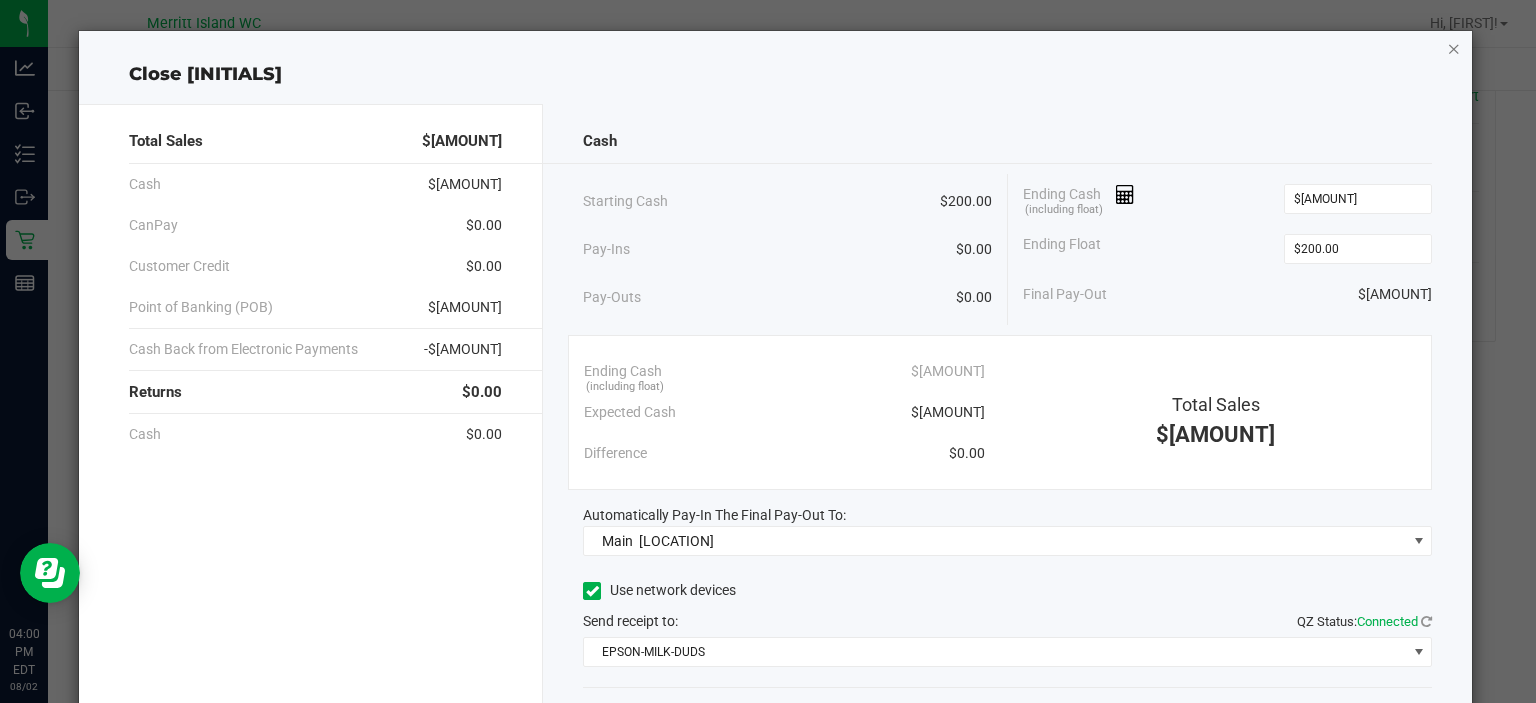 click 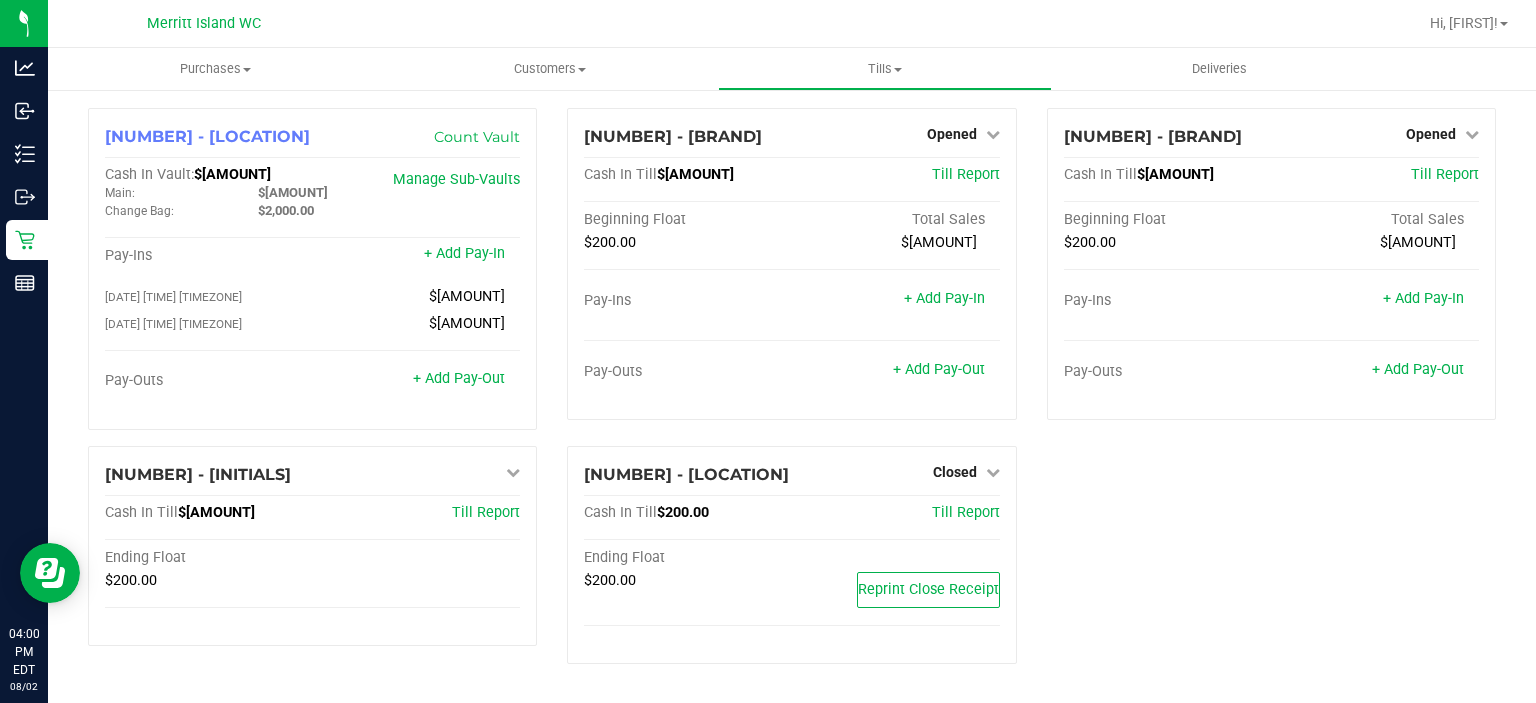 scroll, scrollTop: 0, scrollLeft: 0, axis: both 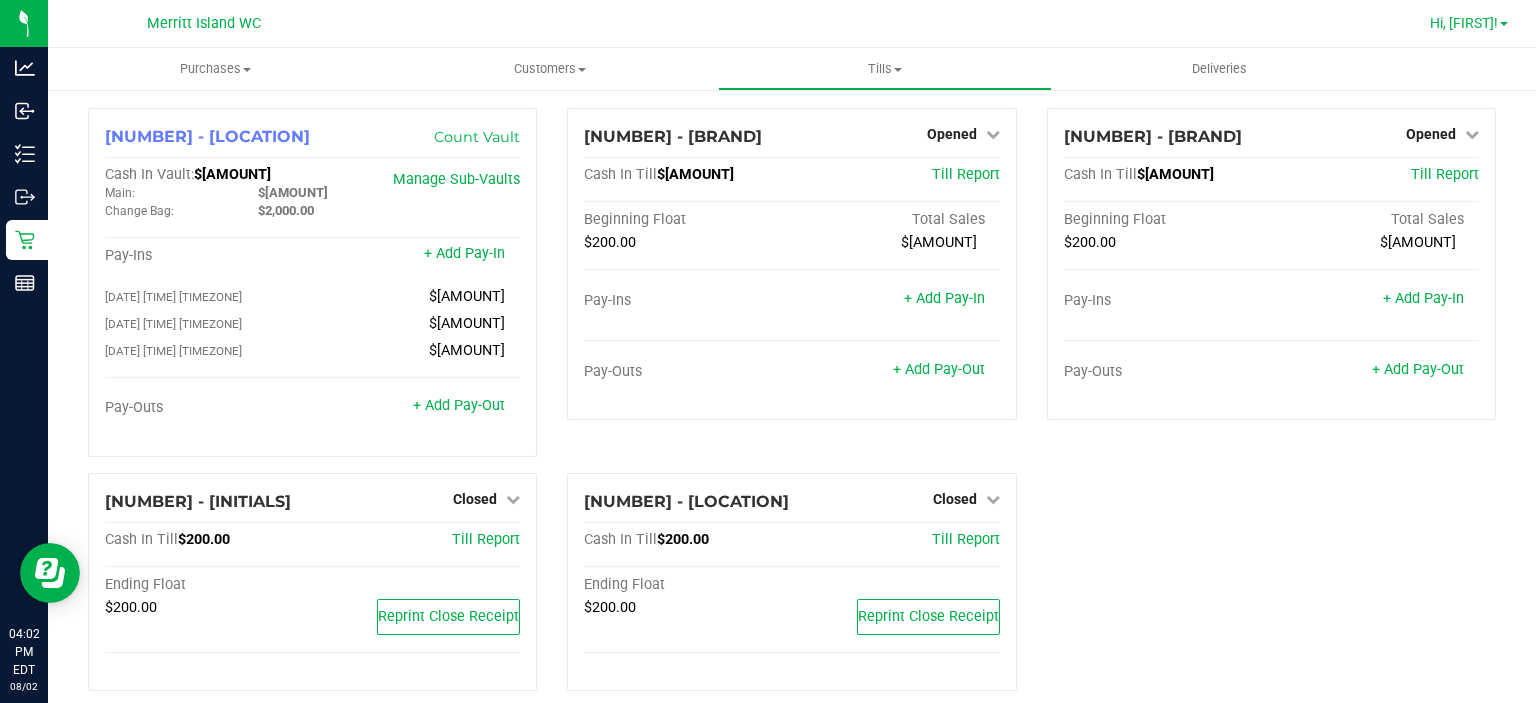 click on "Hi, [FIRST]!" at bounding box center [1464, 23] 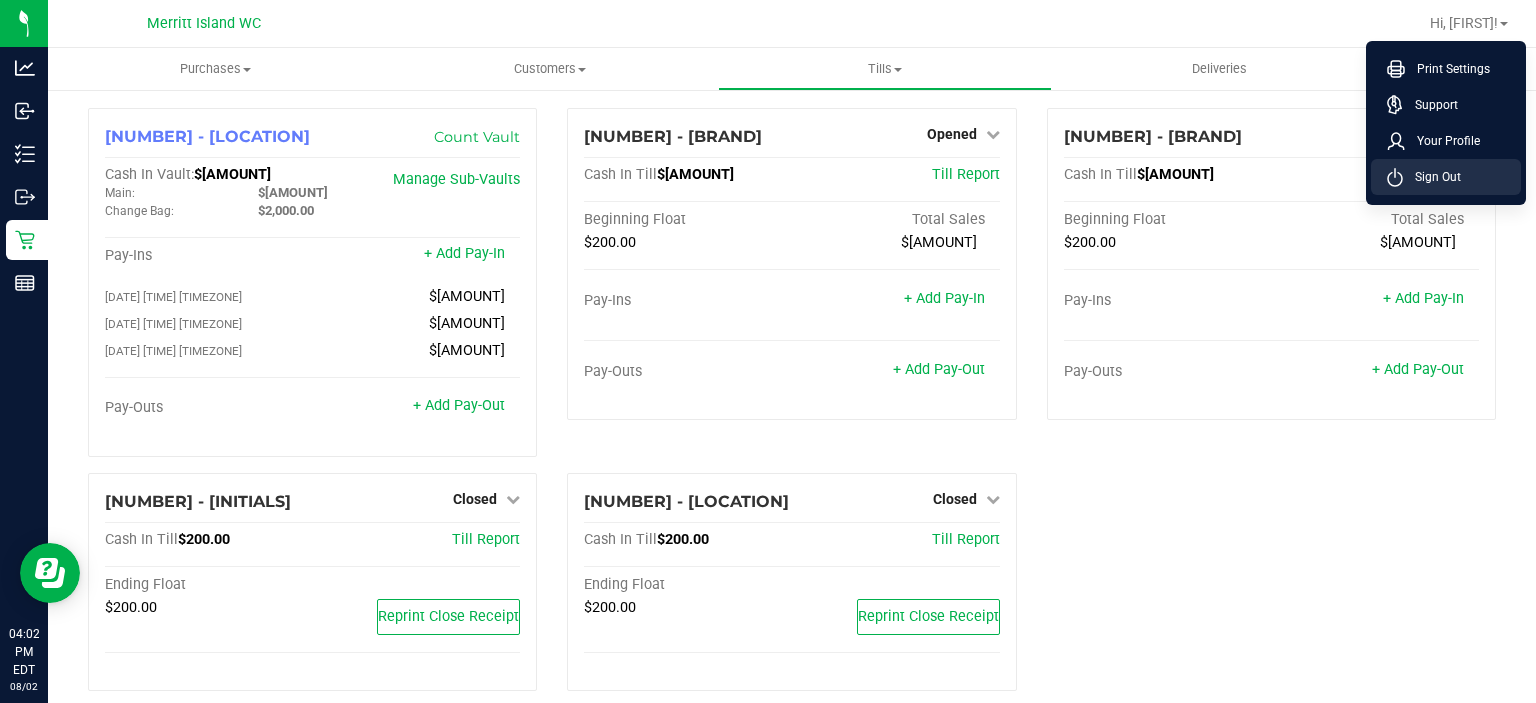 click on "Sign Out" at bounding box center (1446, 177) 